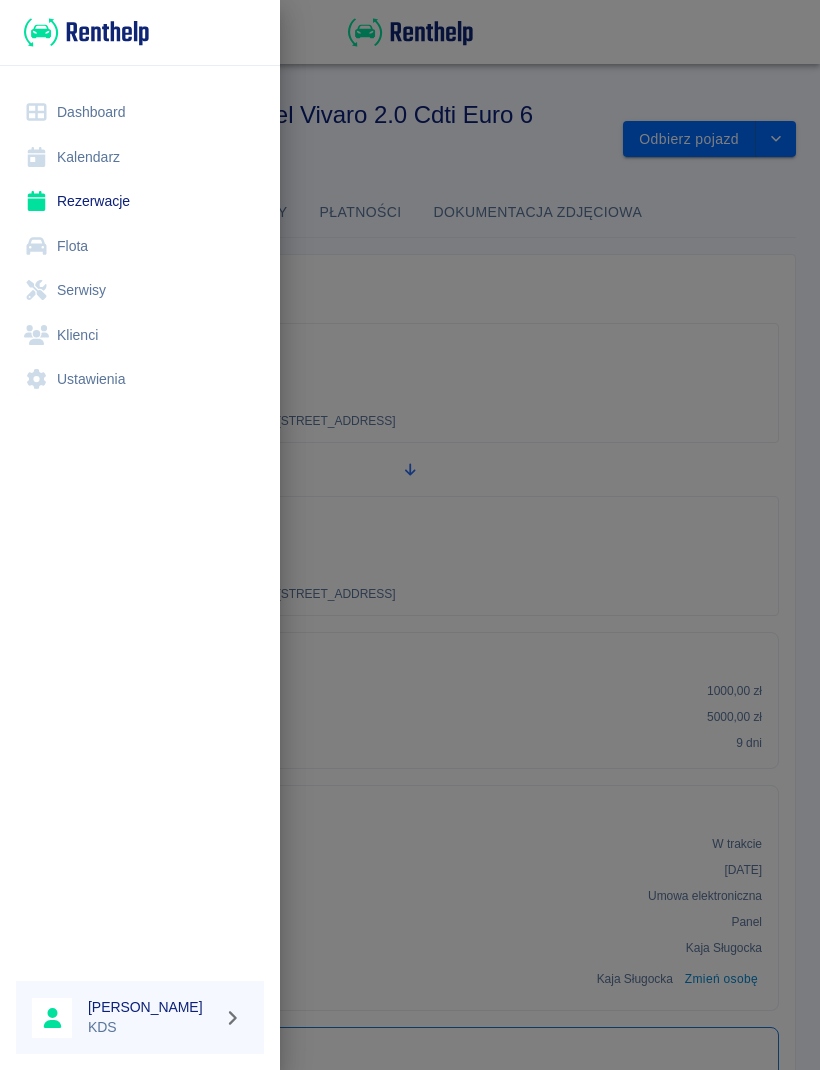 scroll, scrollTop: 0, scrollLeft: 0, axis: both 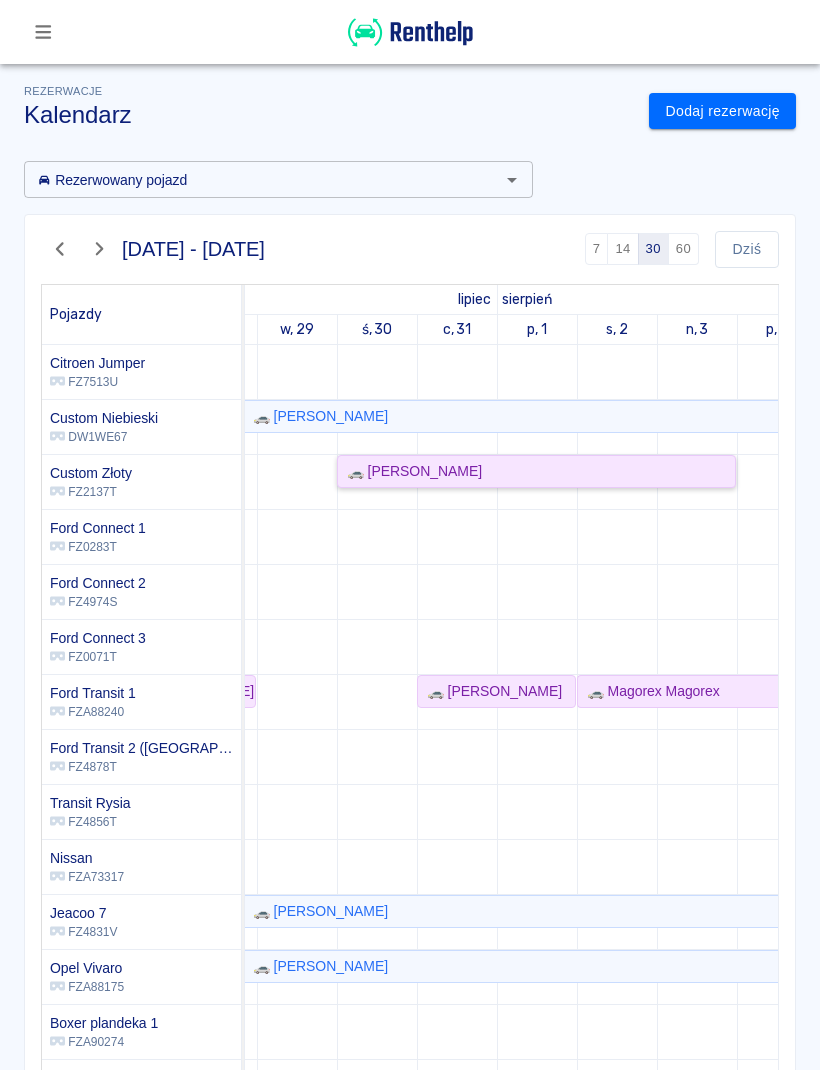 click on "🚗 [PERSON_NAME]" 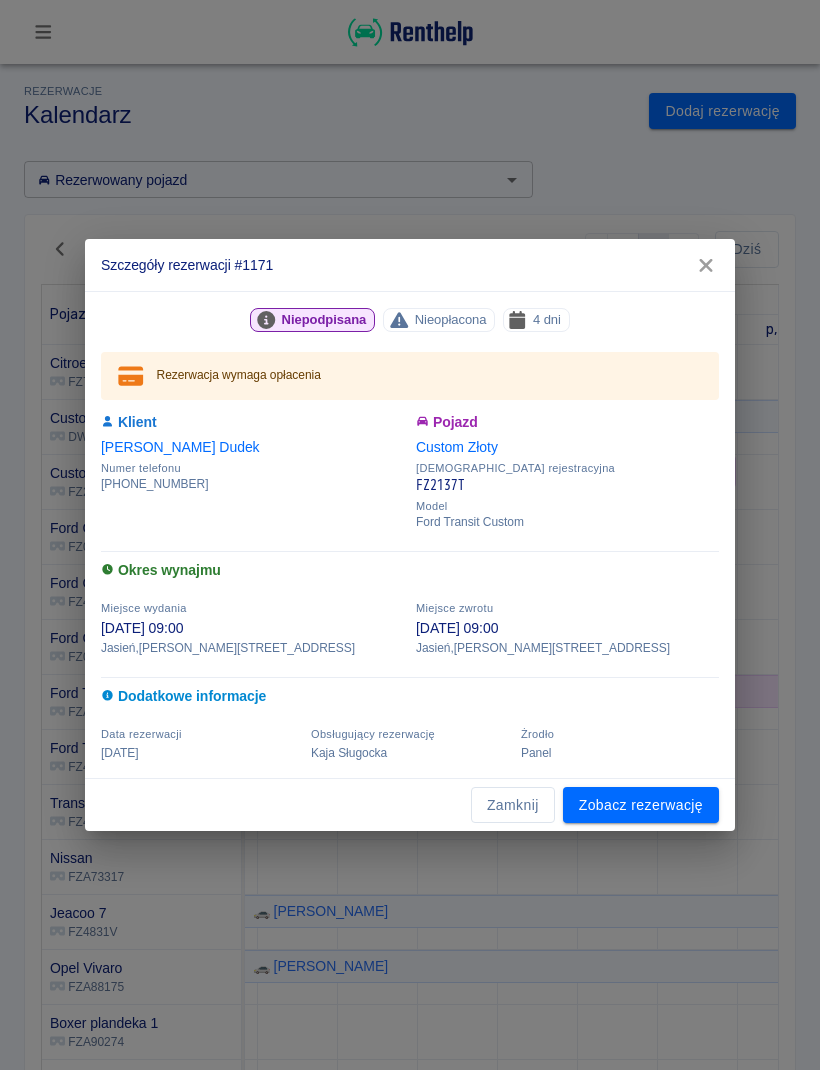 click on "[DEMOGRAPHIC_DATA] rejestracyjna" at bounding box center (567, 468) 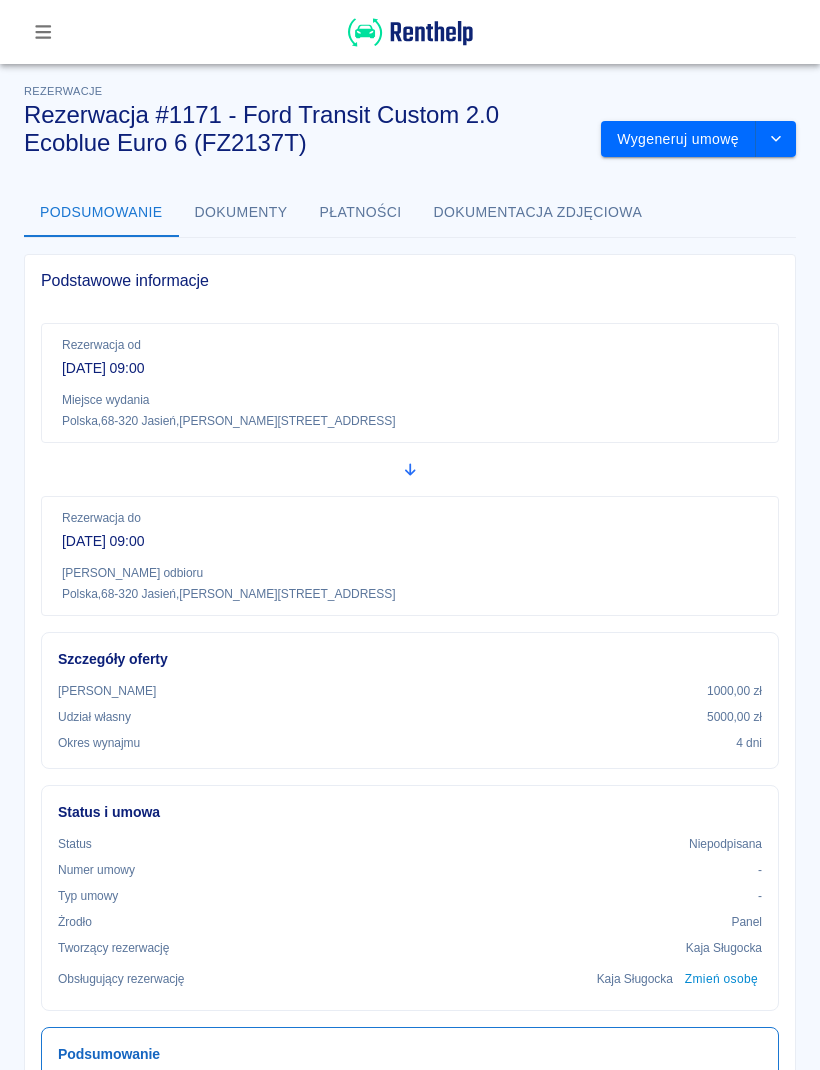 click at bounding box center (776, 139) 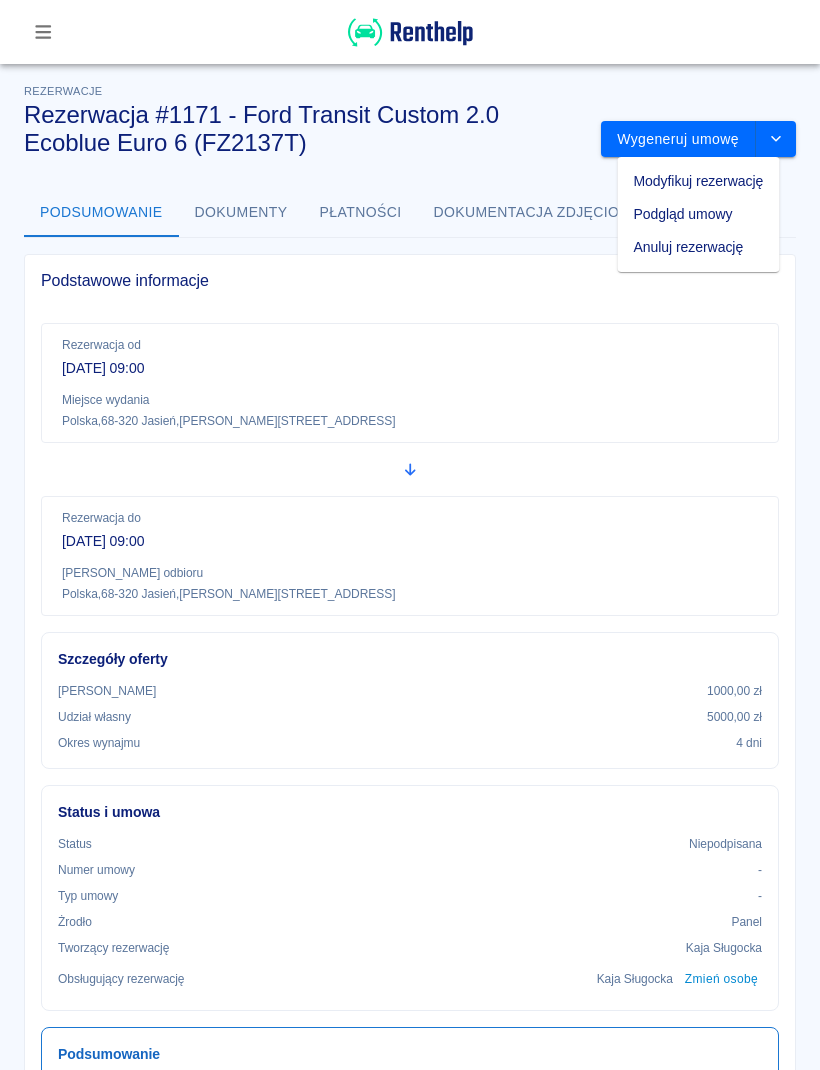 click on "Modyfikuj rezerwację" at bounding box center (699, 181) 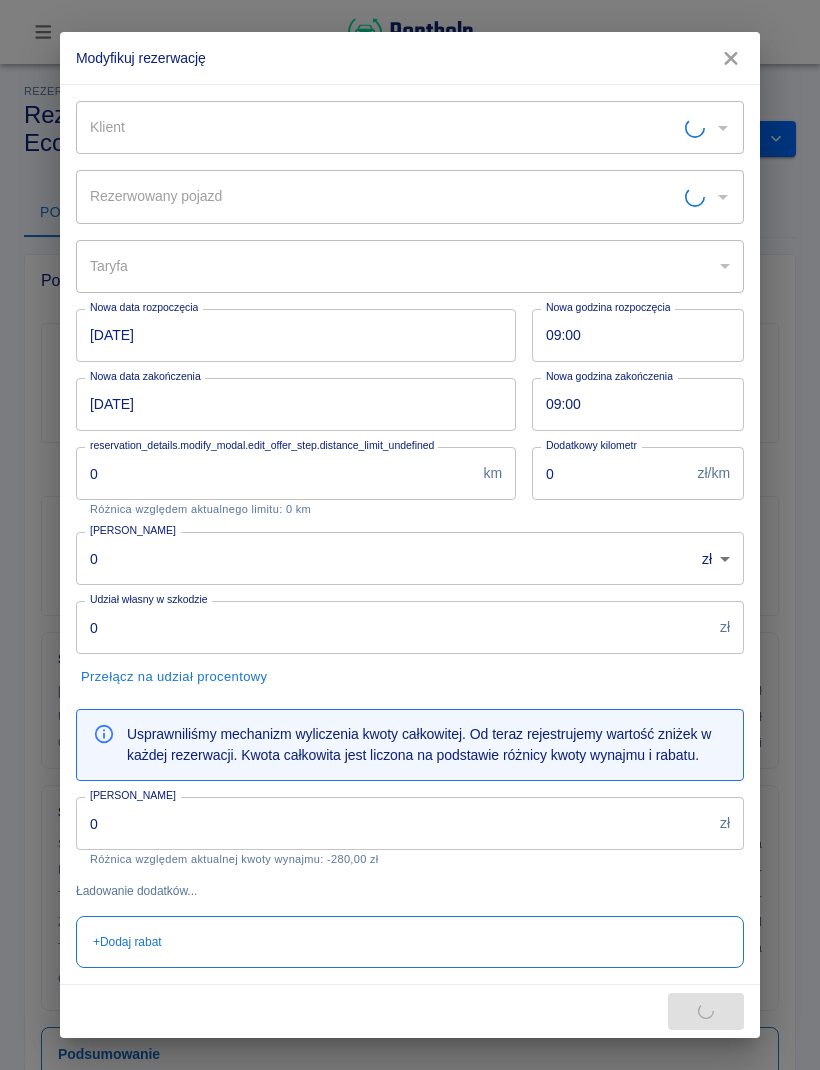 type on "Custom Złoty  - FZ2137T" 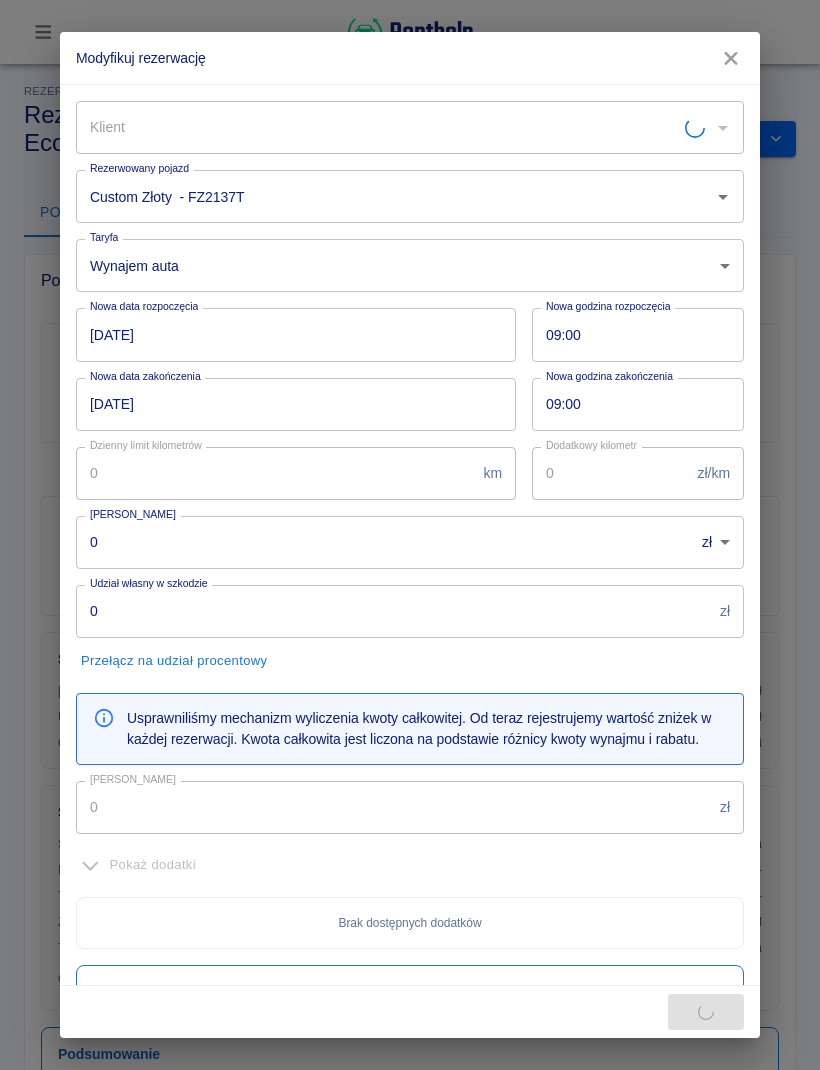 type on "[PERSON_NAME]" 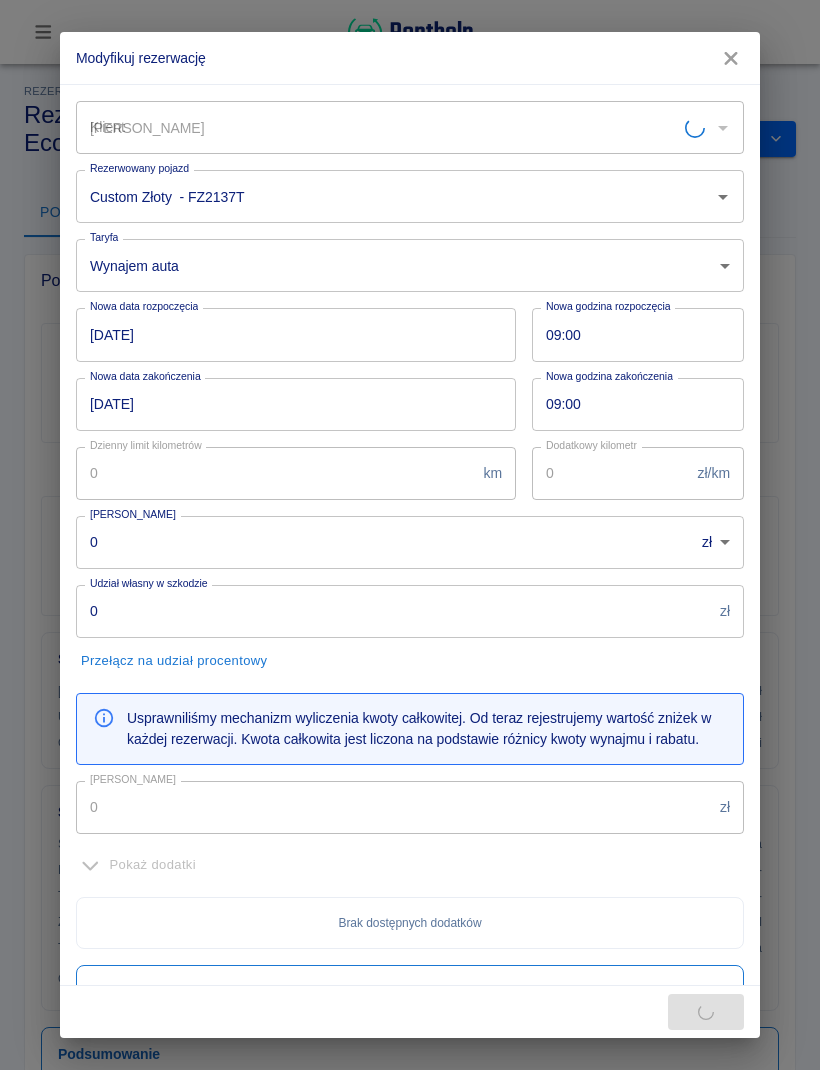 type on "1000" 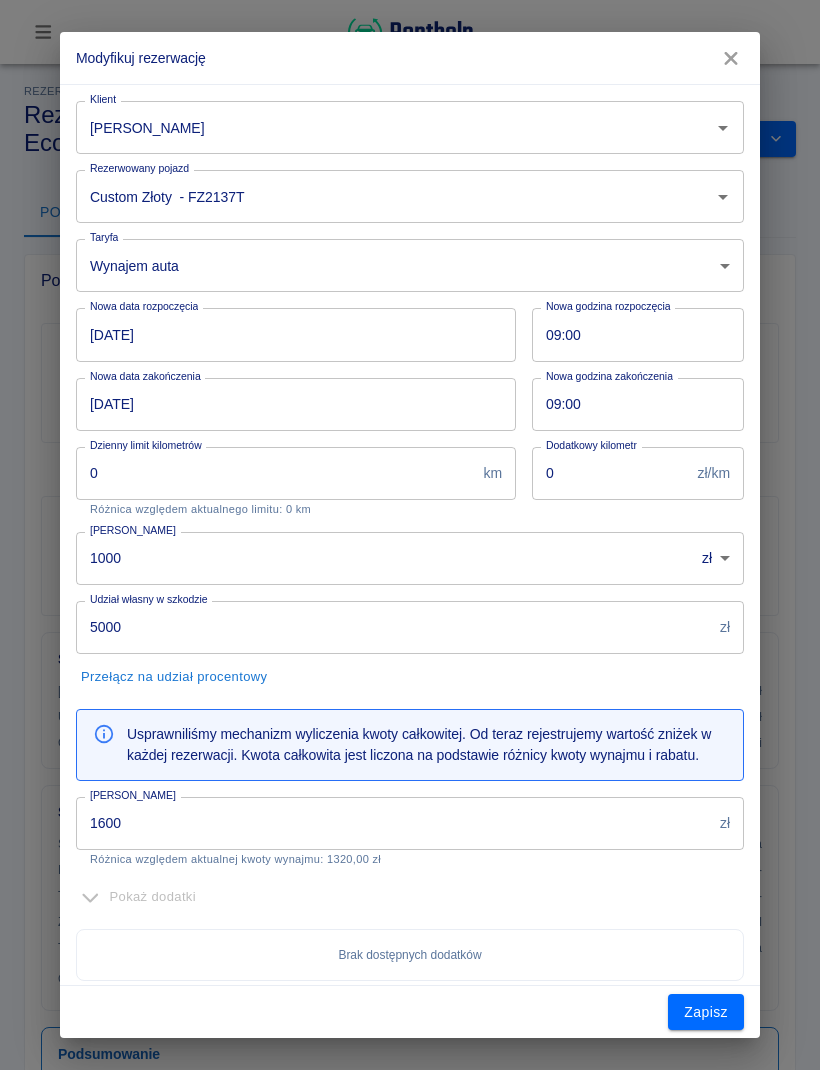 click on "[DATE]" at bounding box center (289, 334) 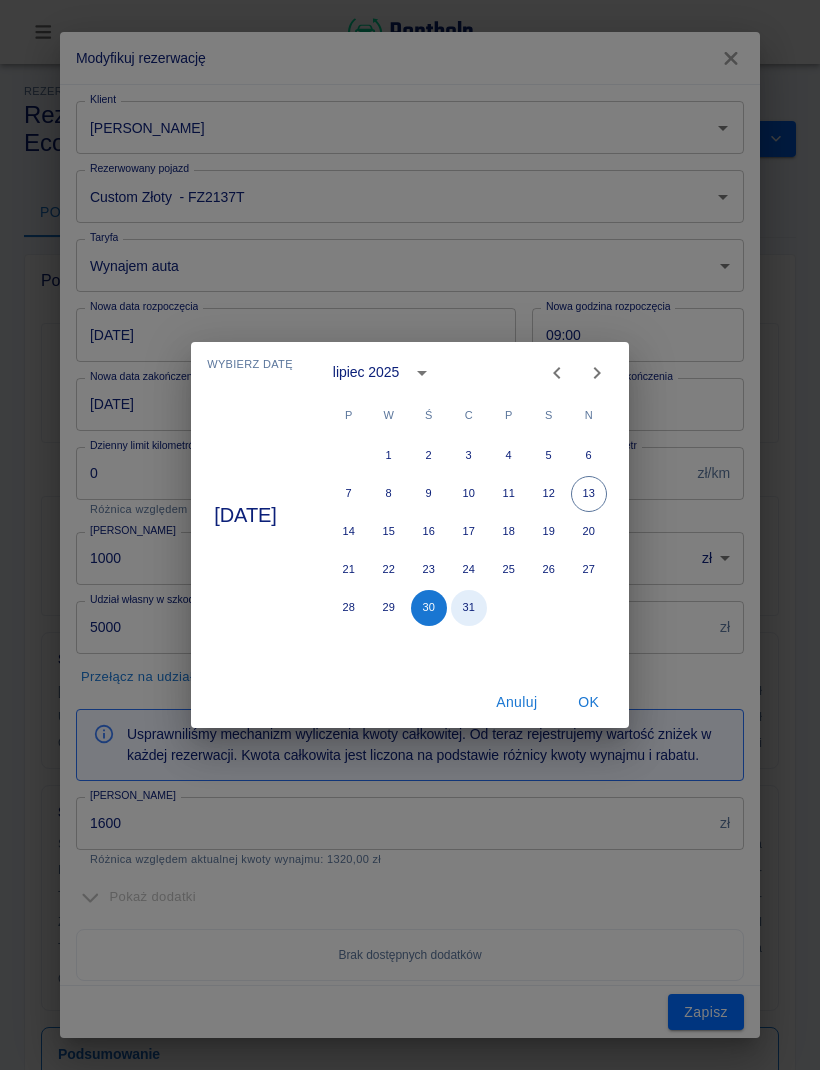 click on "31" at bounding box center [469, 608] 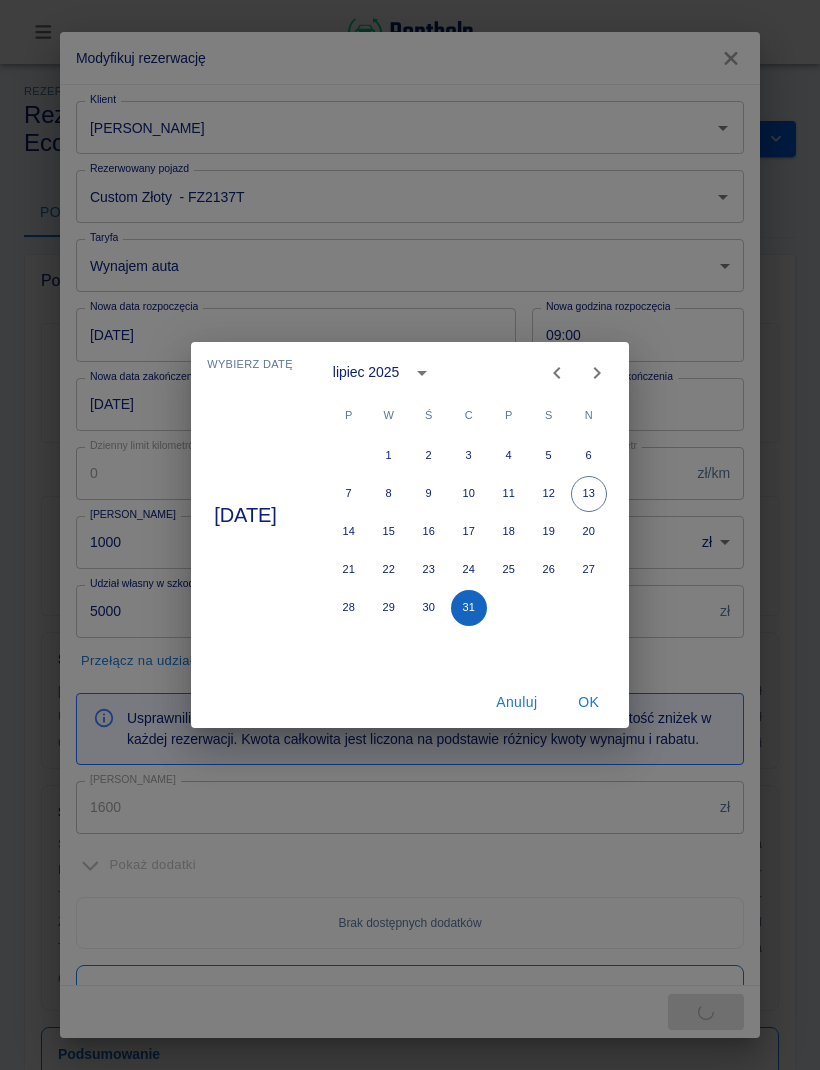 type on "1200" 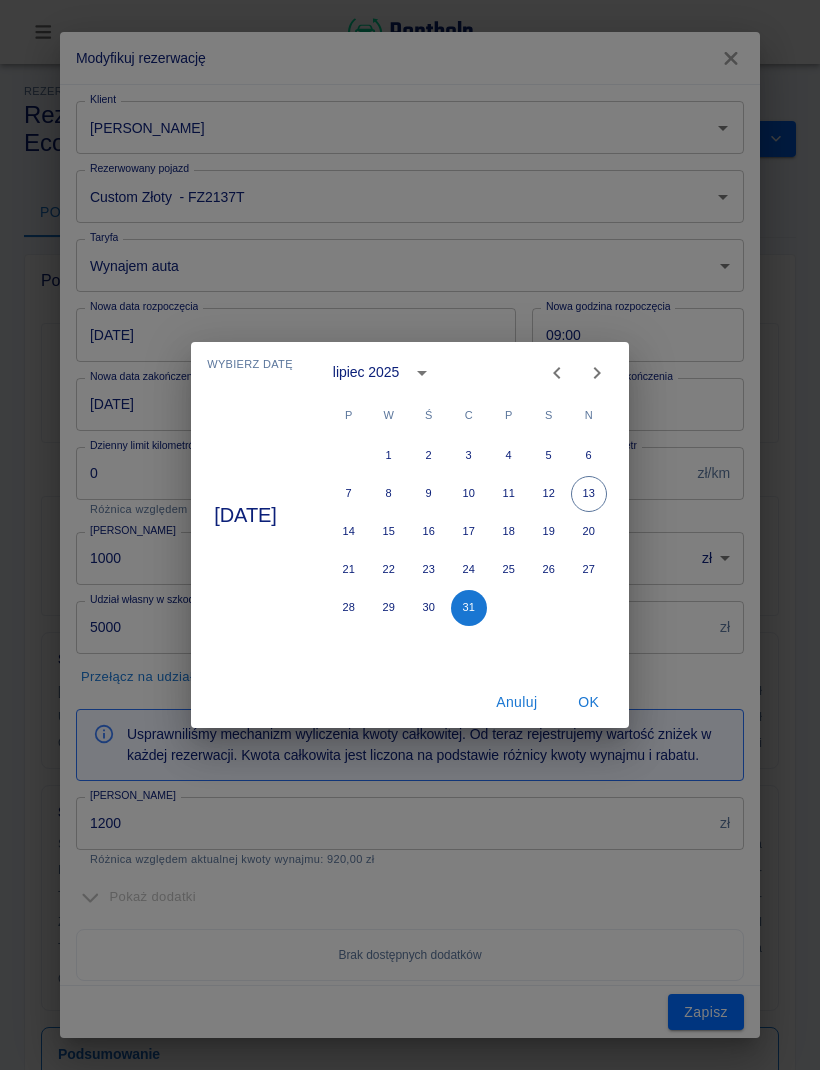 click on "OK" at bounding box center (589, 702) 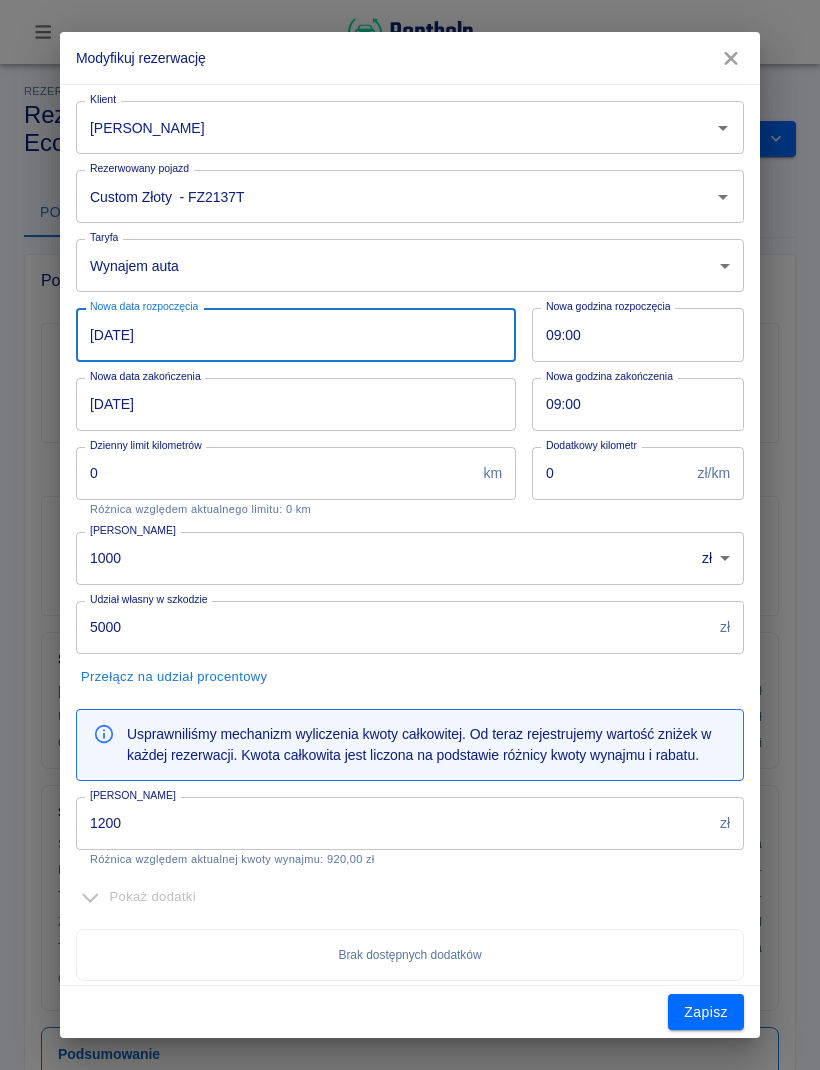 click 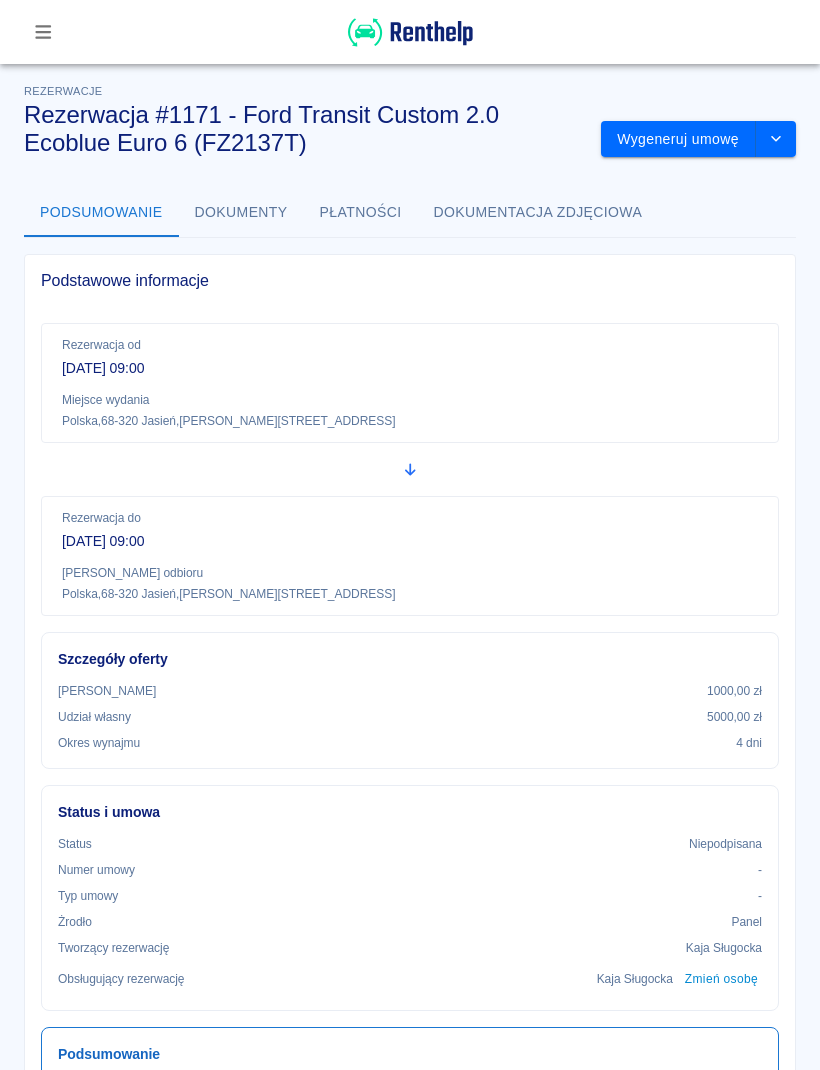 click at bounding box center (776, 139) 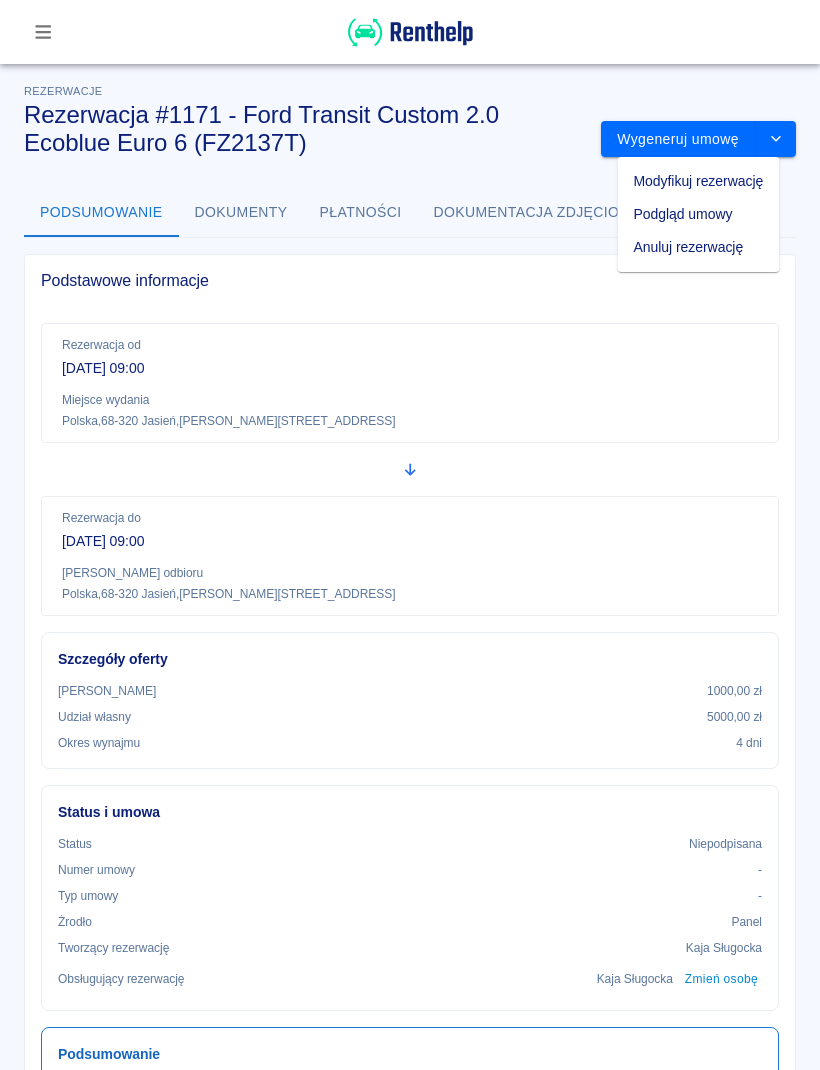 click on "Modyfikuj rezerwację" at bounding box center (699, 181) 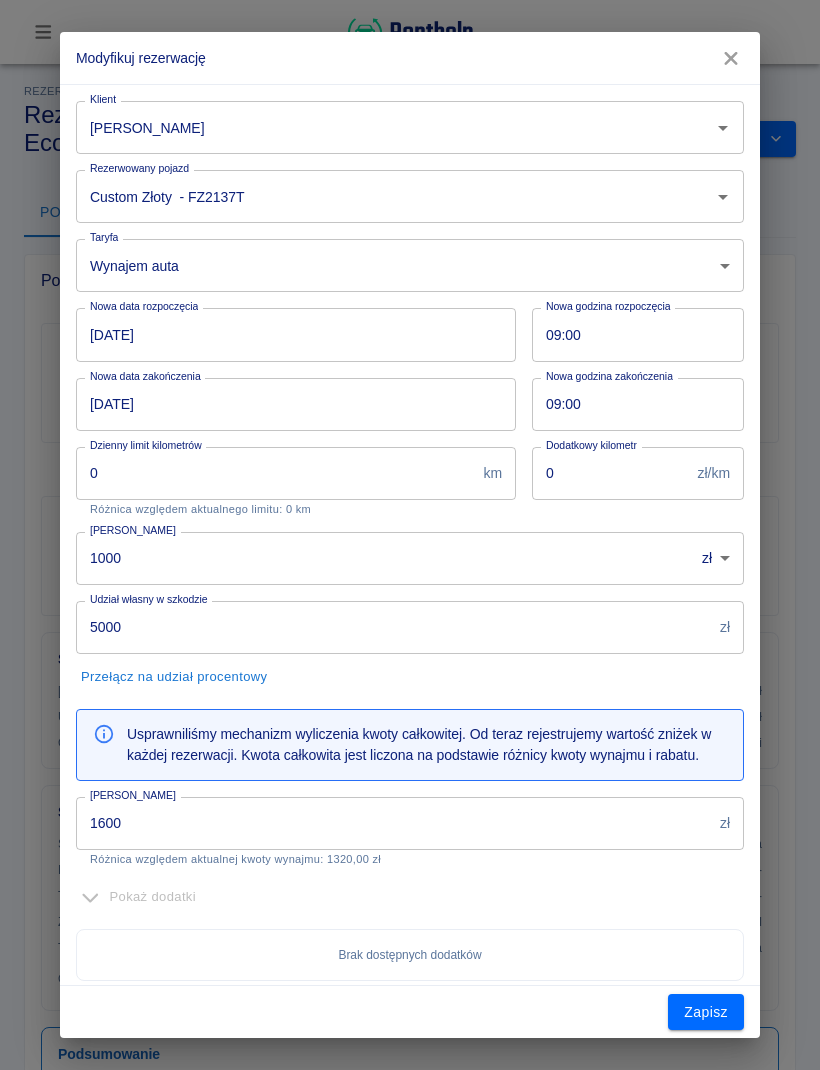 click on "1600" at bounding box center (394, 823) 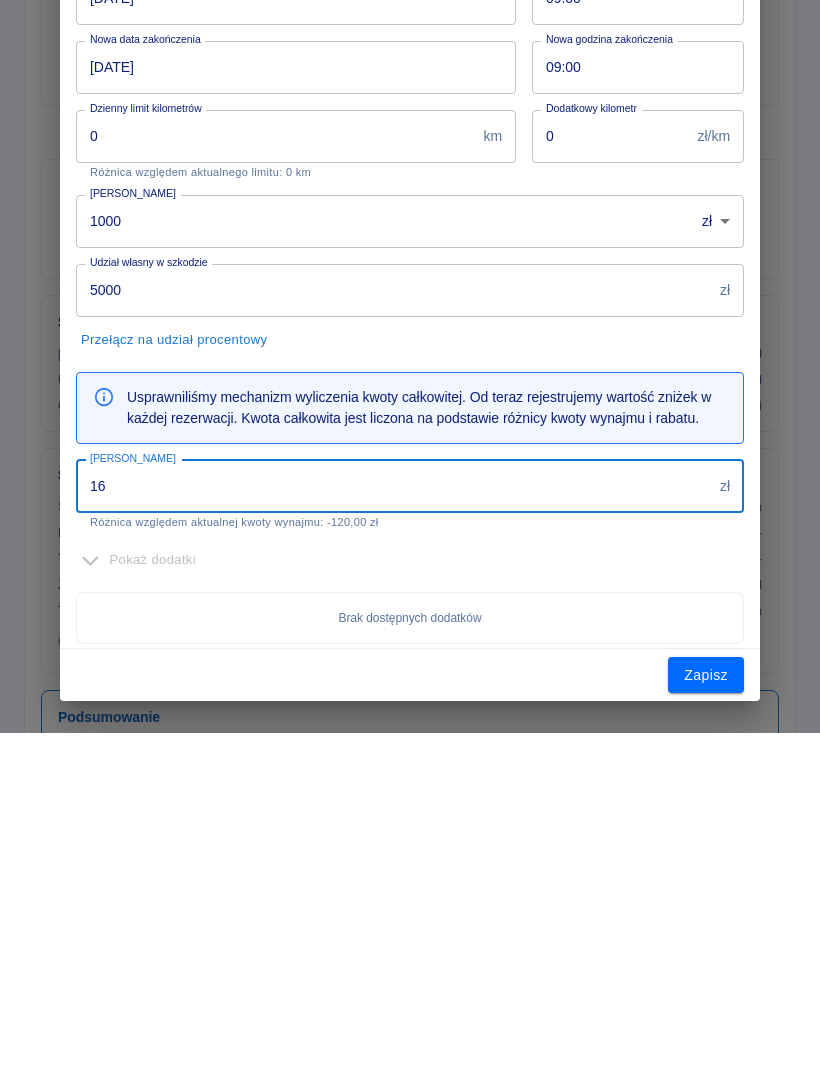 type on "1" 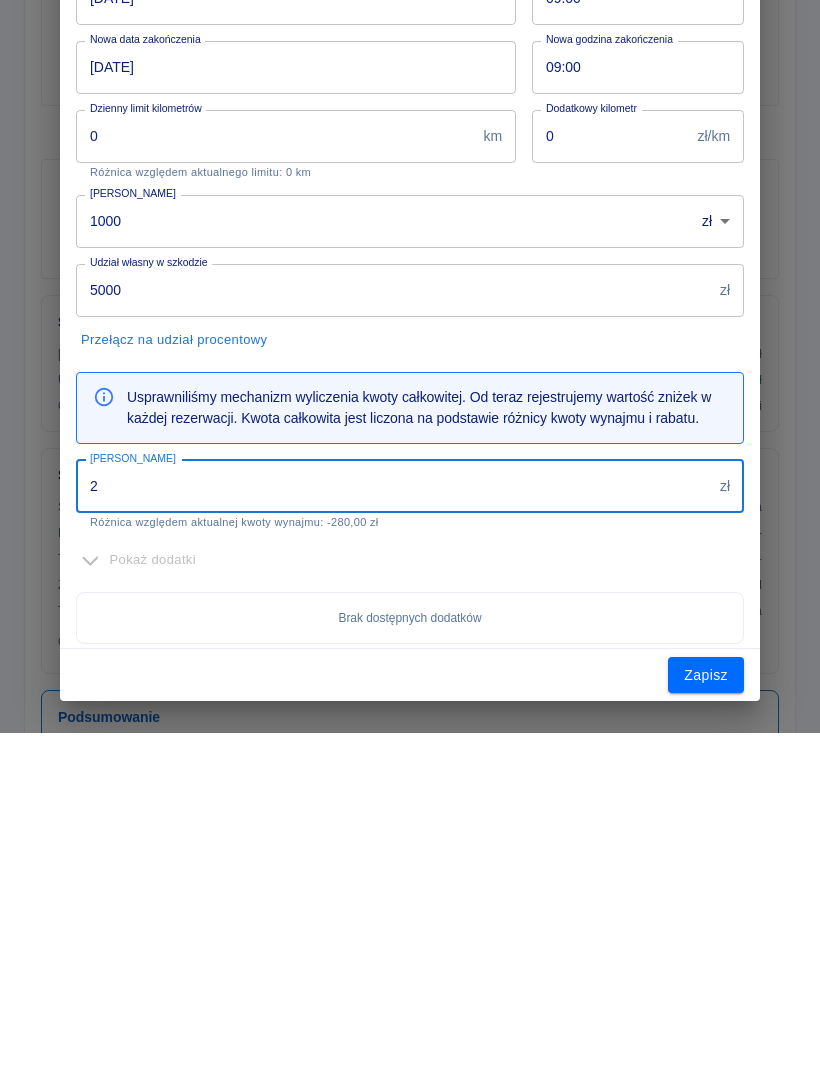 type on "2" 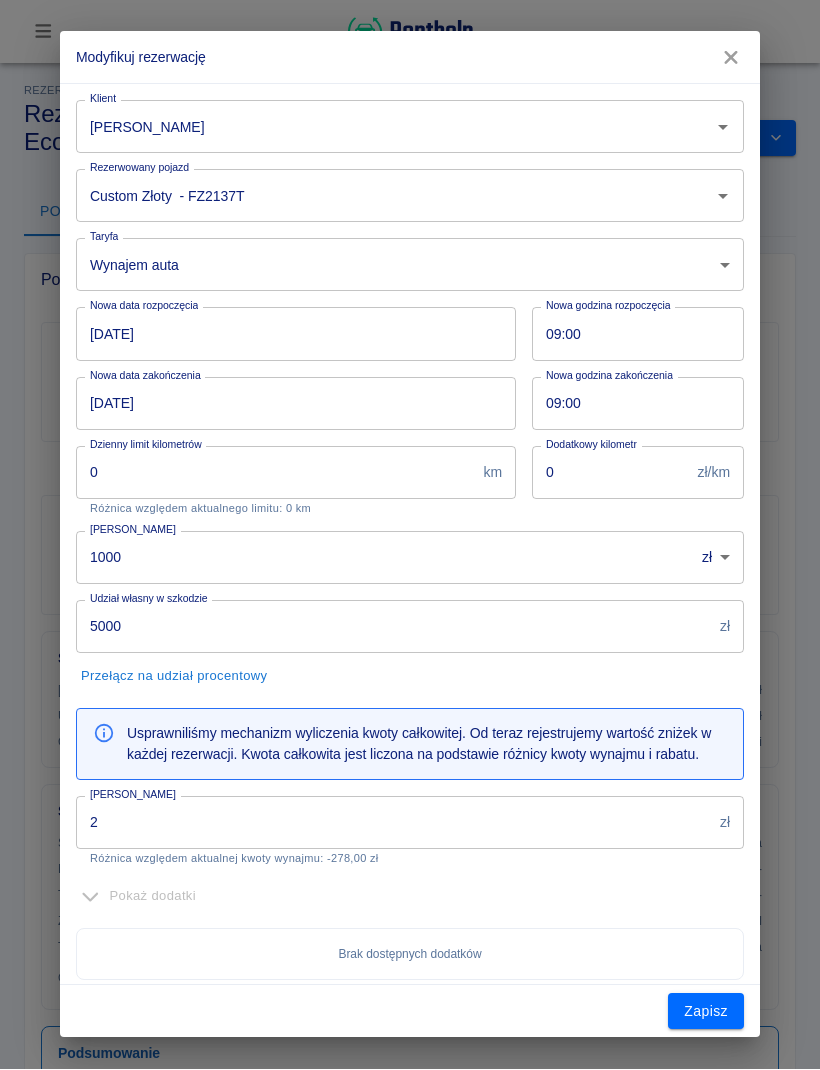 click on "2" at bounding box center (394, 823) 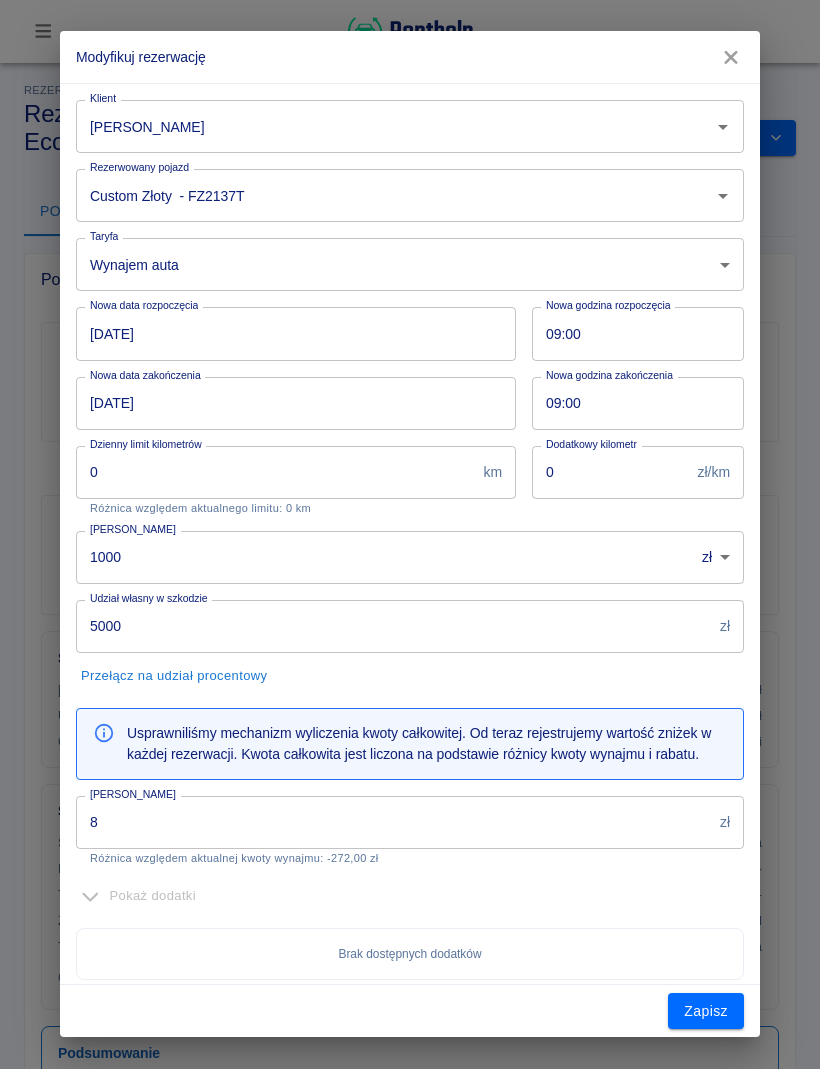 click on "8" at bounding box center [394, 823] 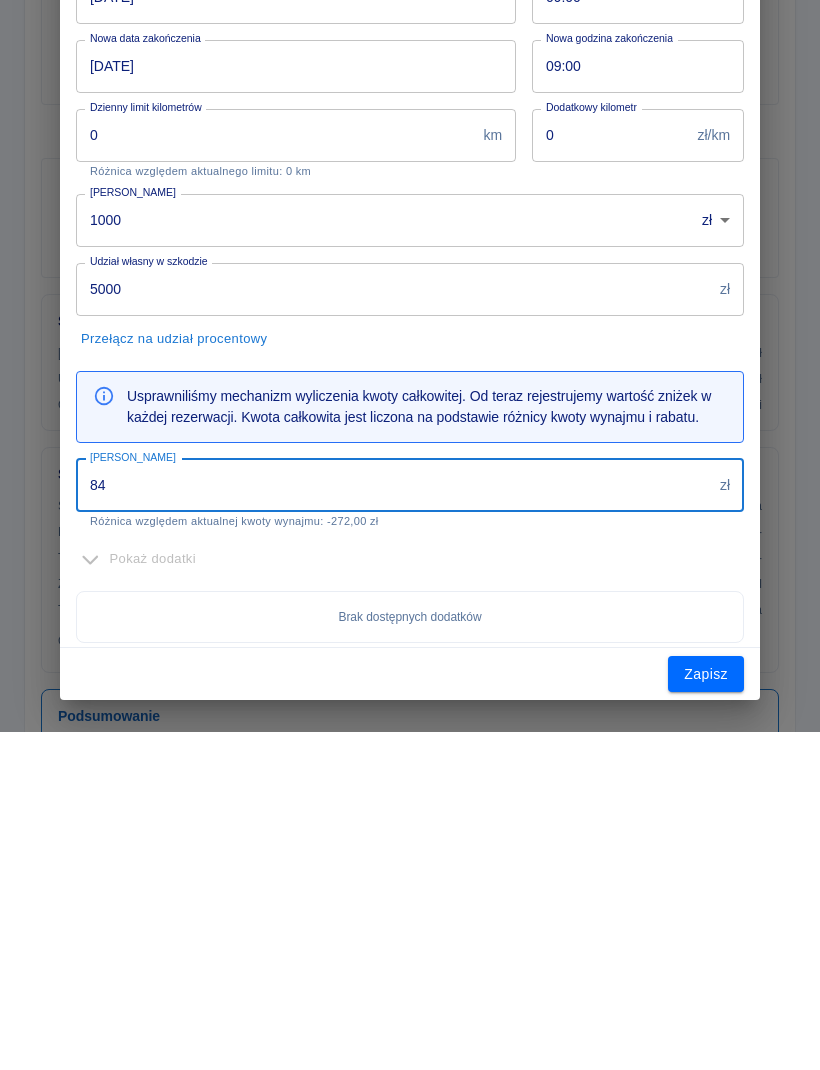 scroll, scrollTop: 0, scrollLeft: 0, axis: both 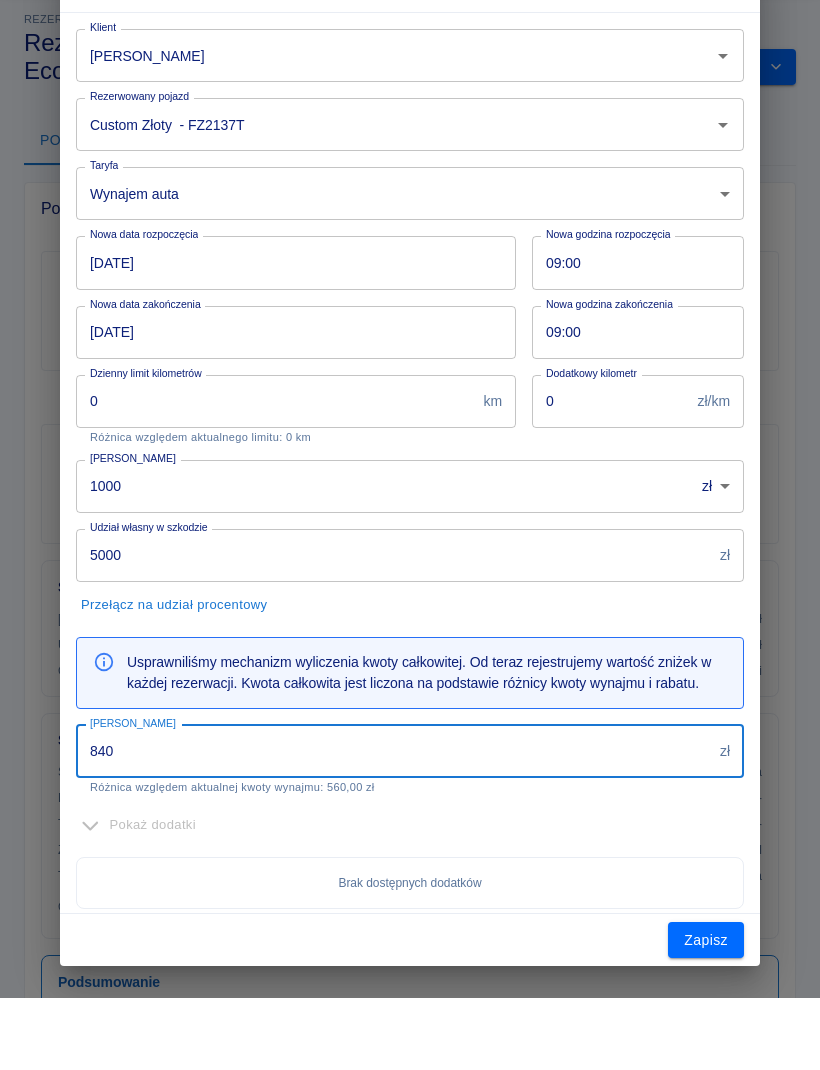 type on "840" 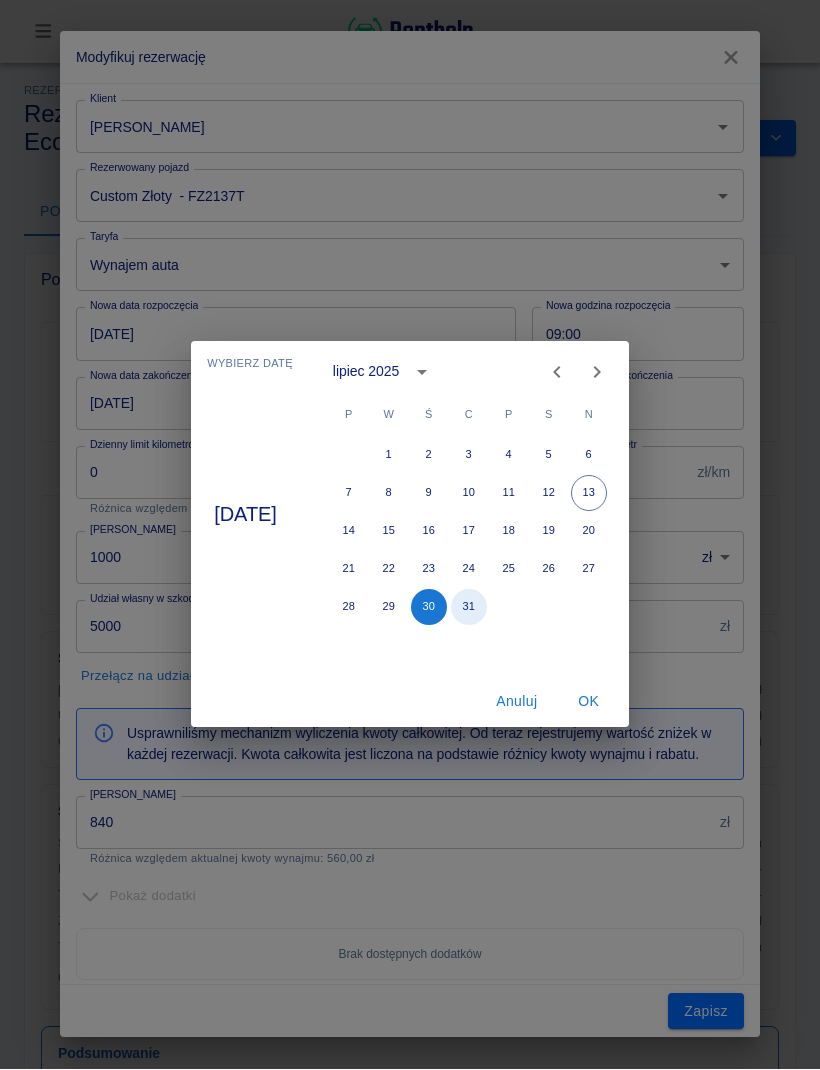 click on "31" at bounding box center [469, 608] 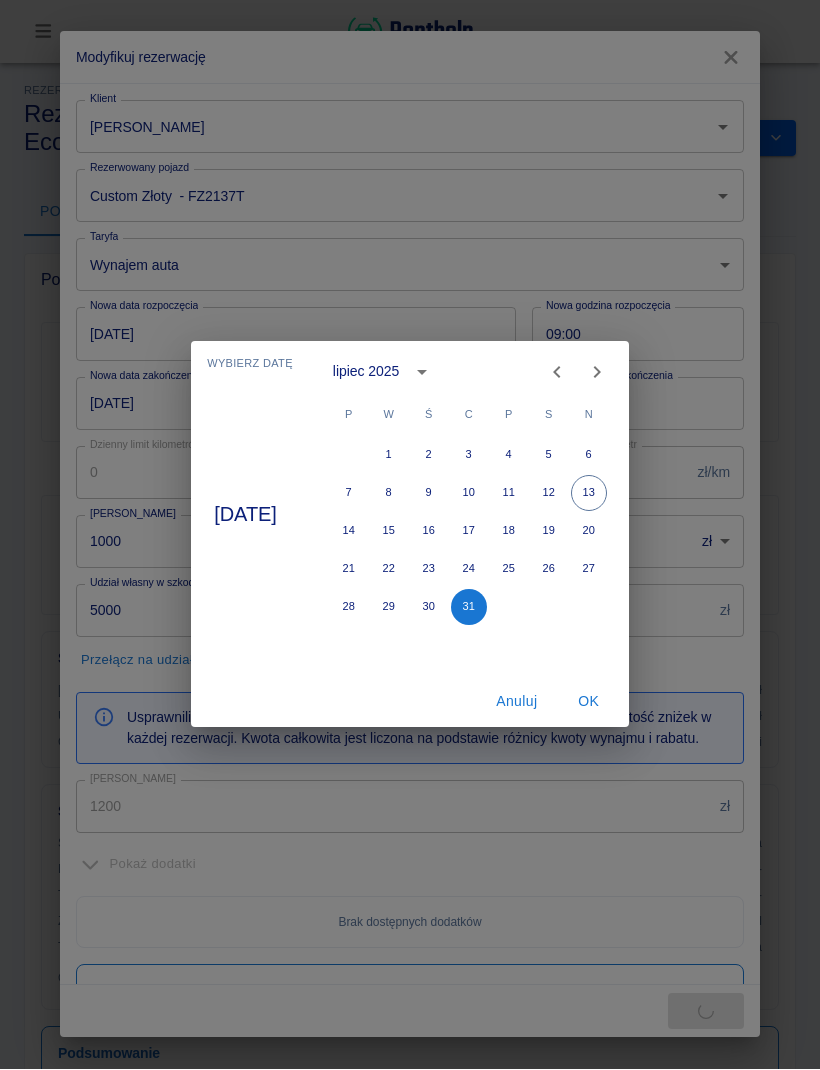 click on "OK" at bounding box center [589, 702] 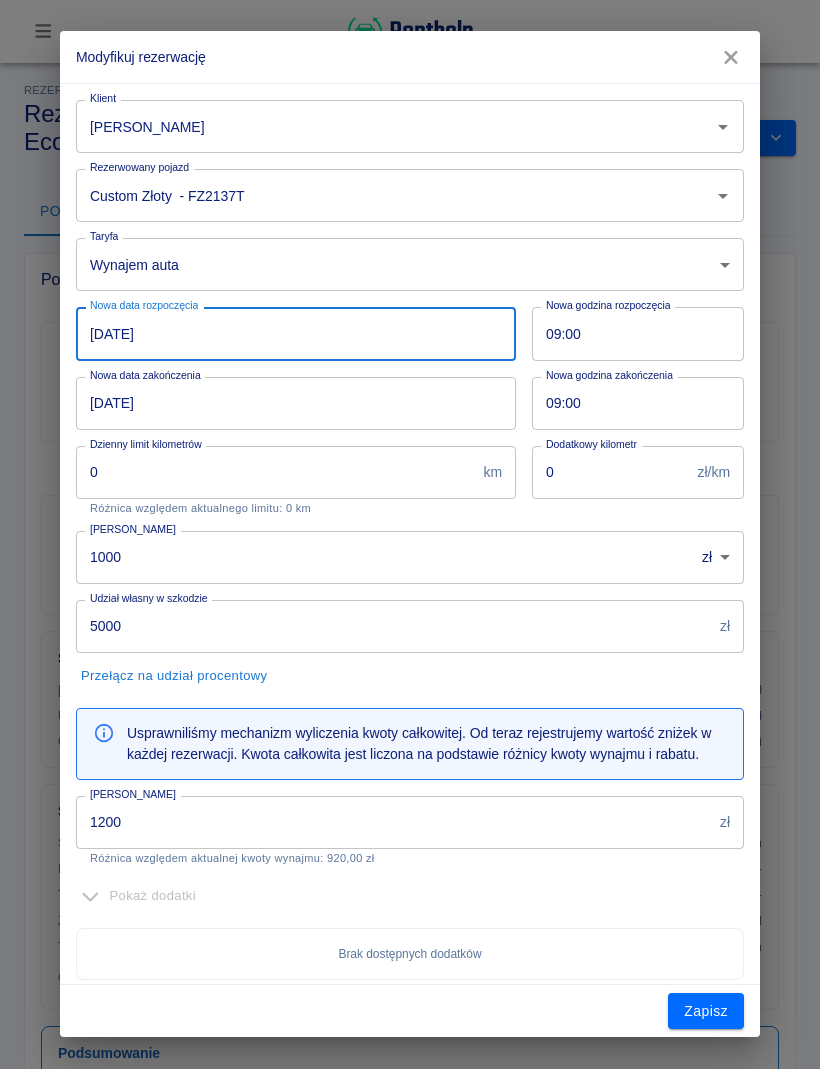 click on "1200" at bounding box center (394, 823) 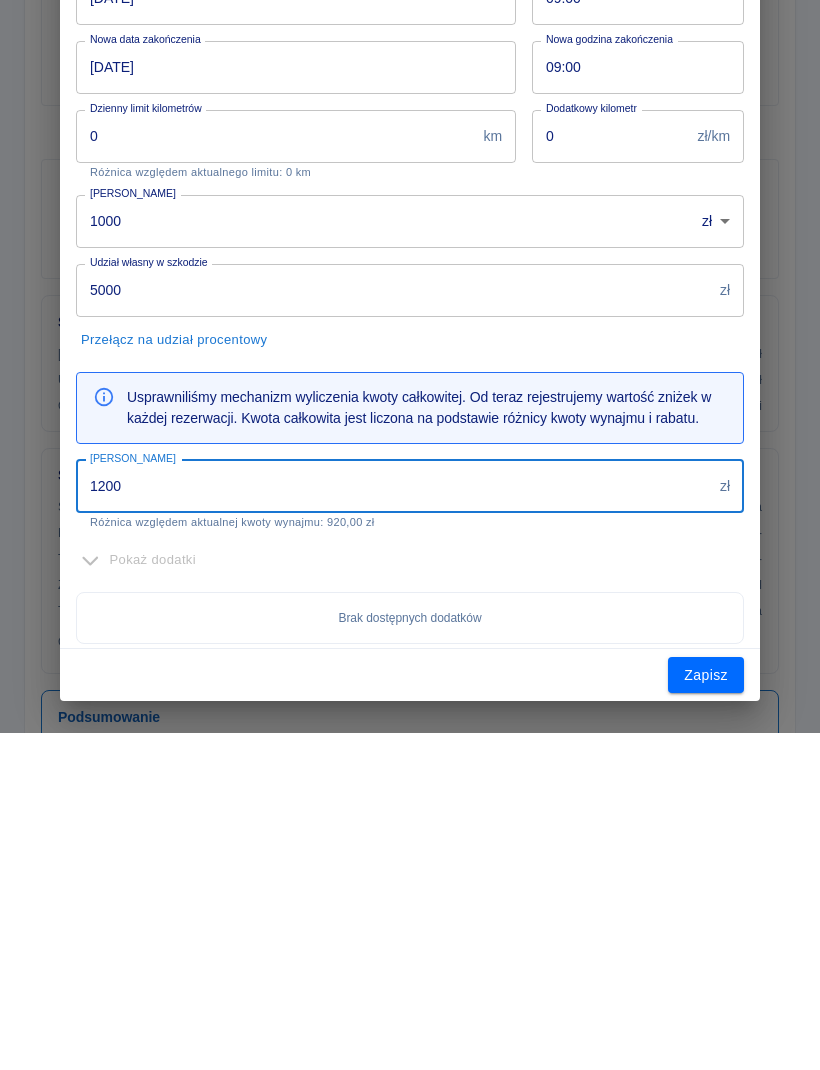 click on "1200" at bounding box center [394, 823] 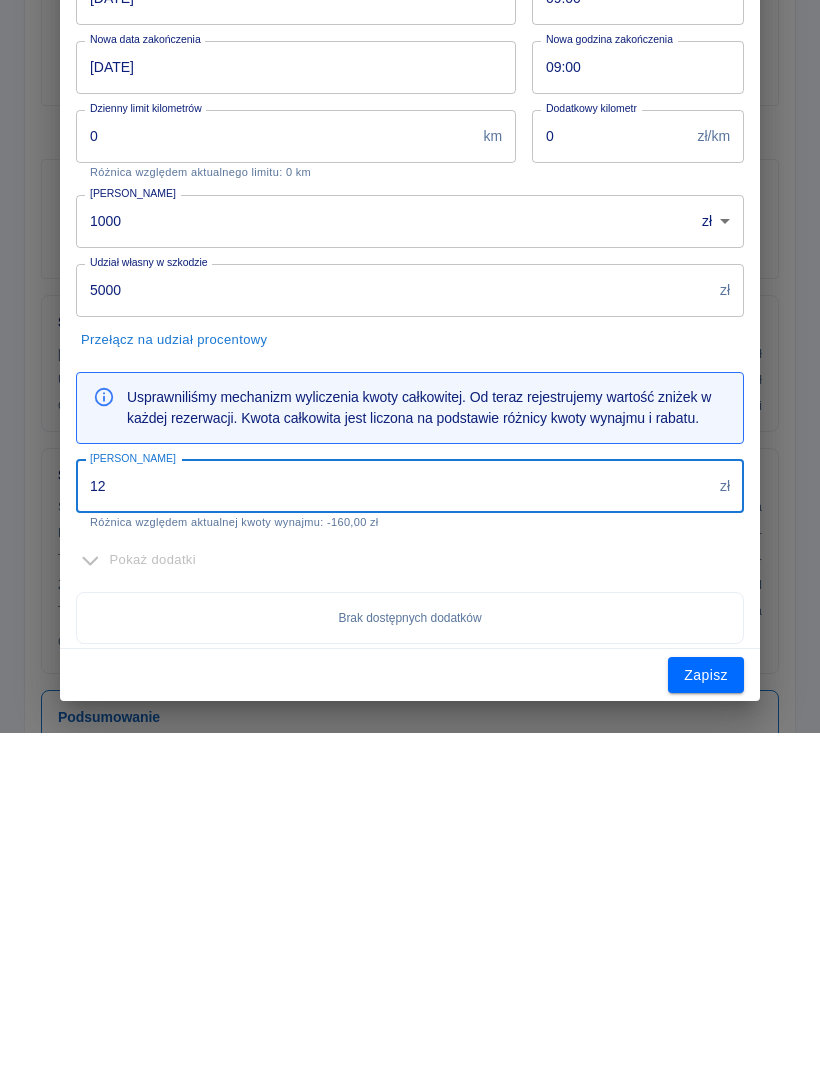 type on "1" 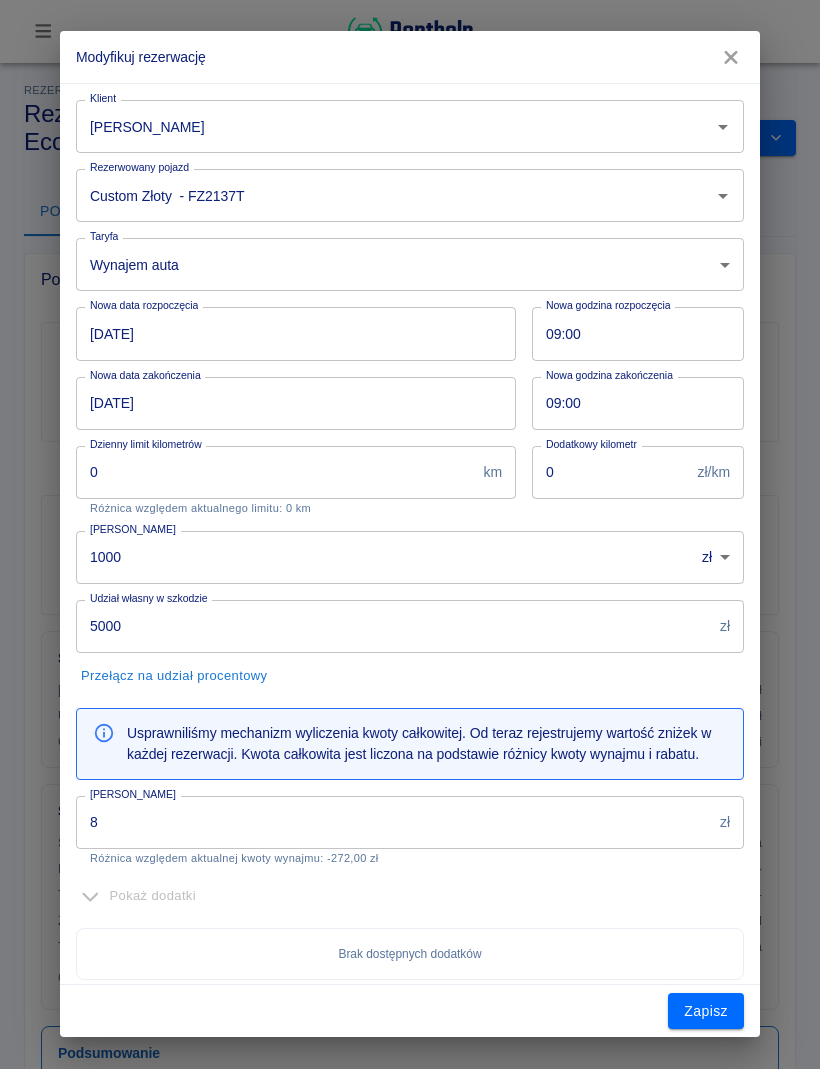click on "8" at bounding box center [394, 823] 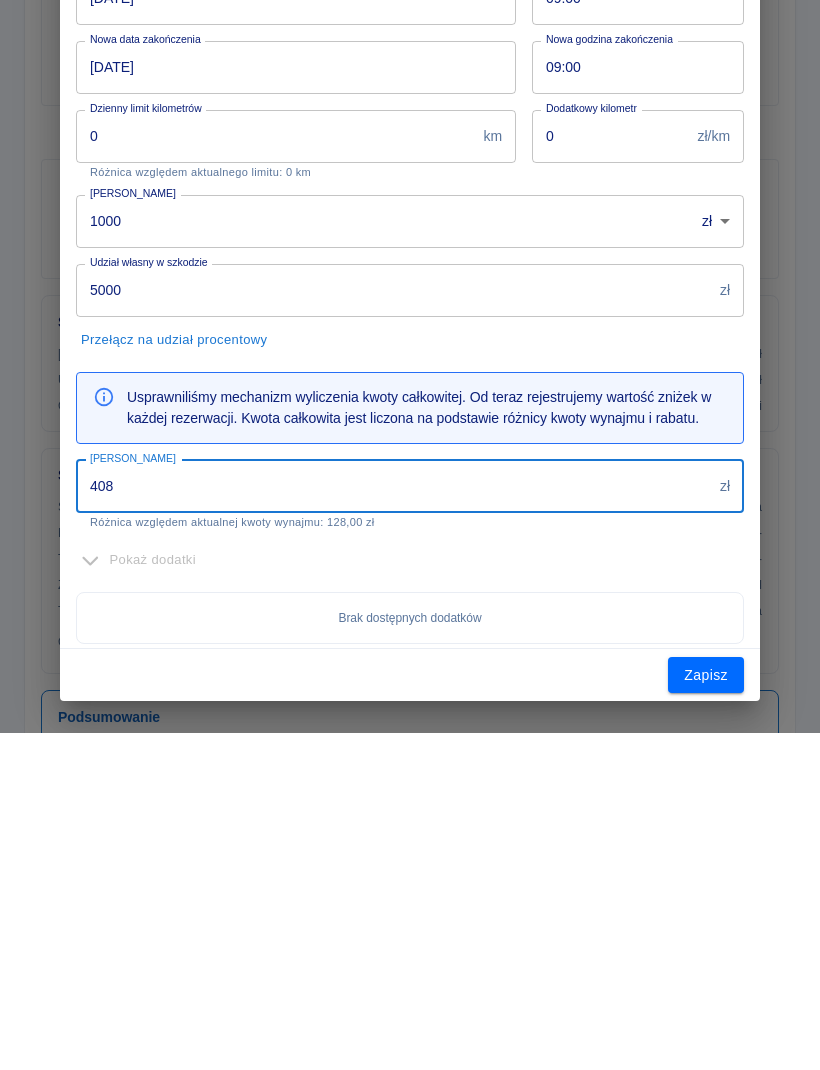 type on "408" 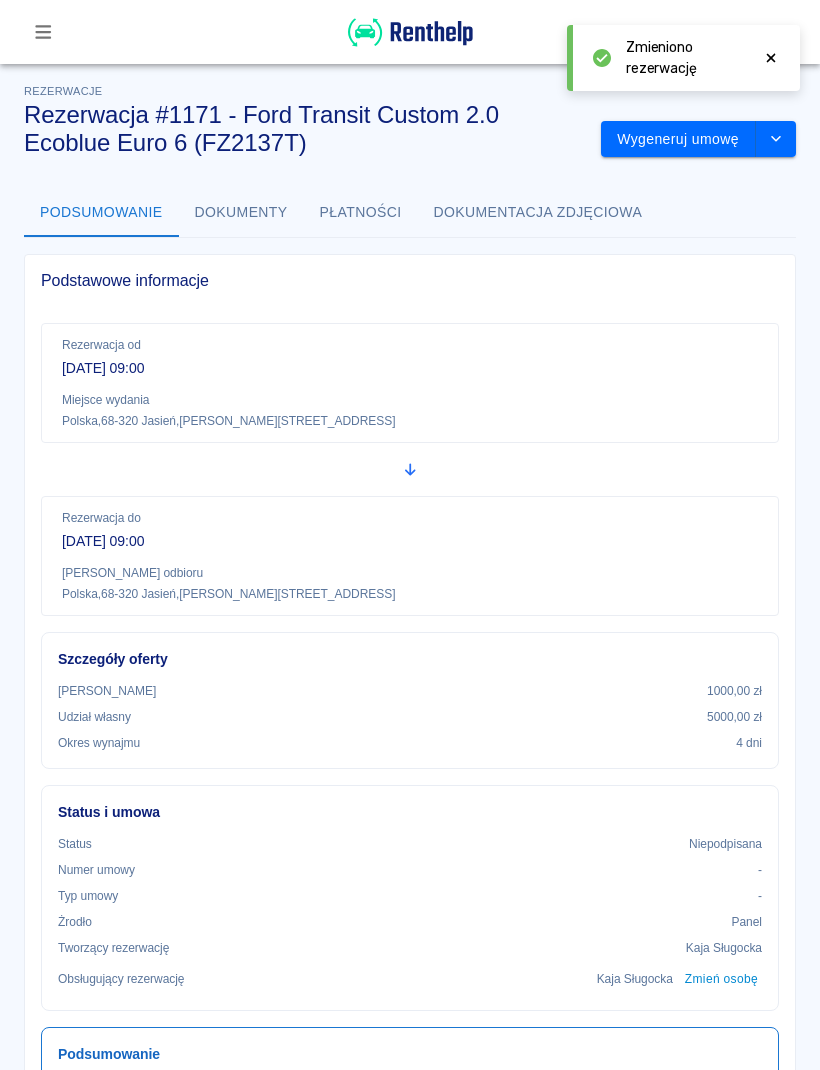 click on "Status i umowa Status Niepodpisana Numer umowy - Typ umowy - Żrodło Panel Tworzący rezerwację [PERSON_NAME] Obsługujący rezerwację [PERSON_NAME] Zmień osobę" at bounding box center (410, 898) 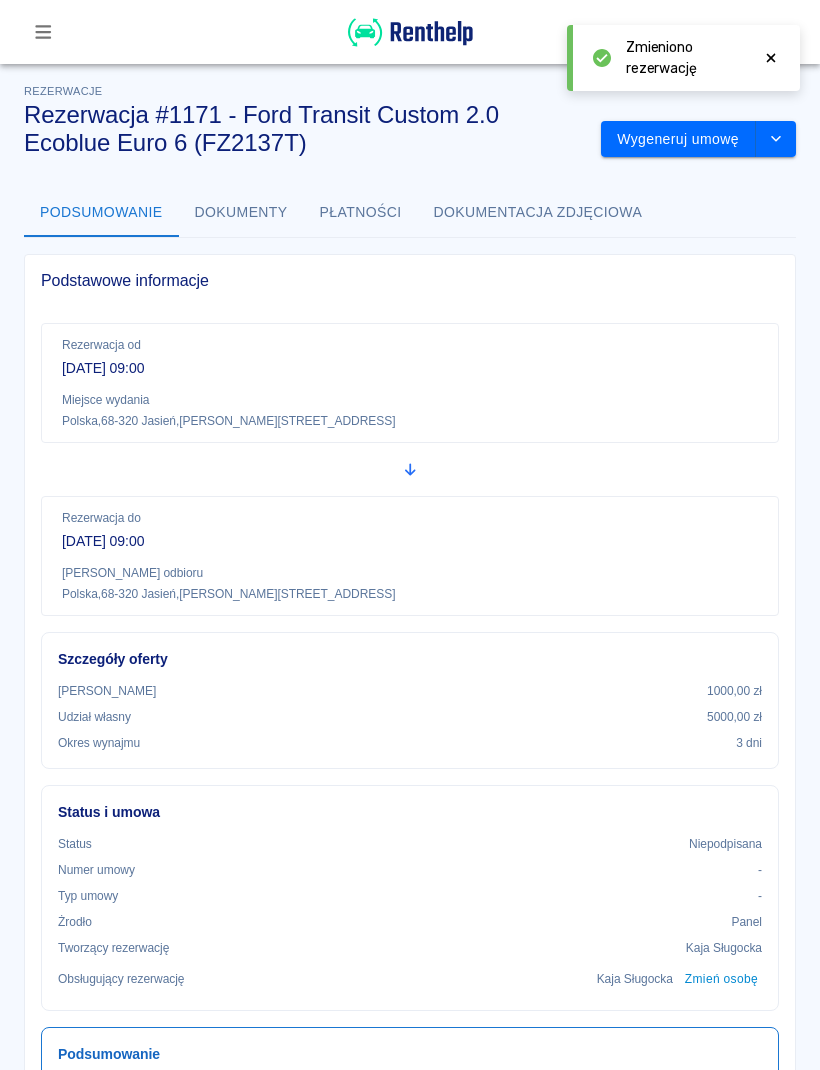 click 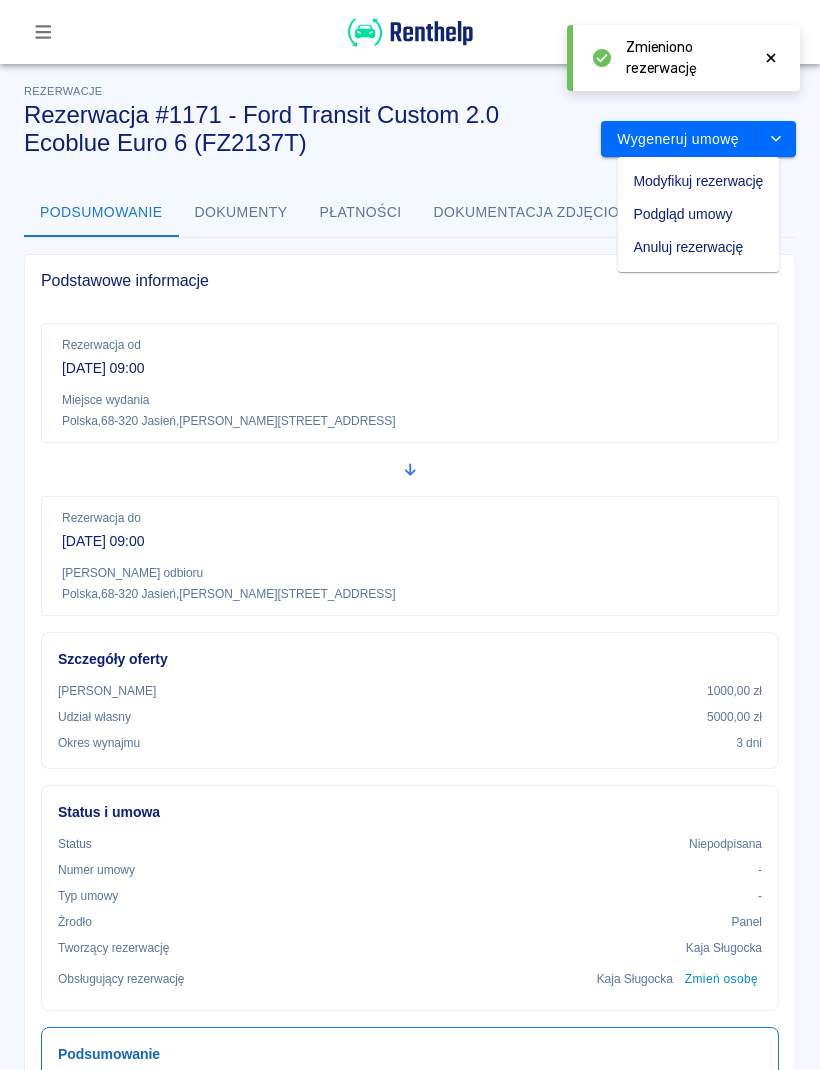 click on "Modyfikuj rezerwację" at bounding box center (699, 181) 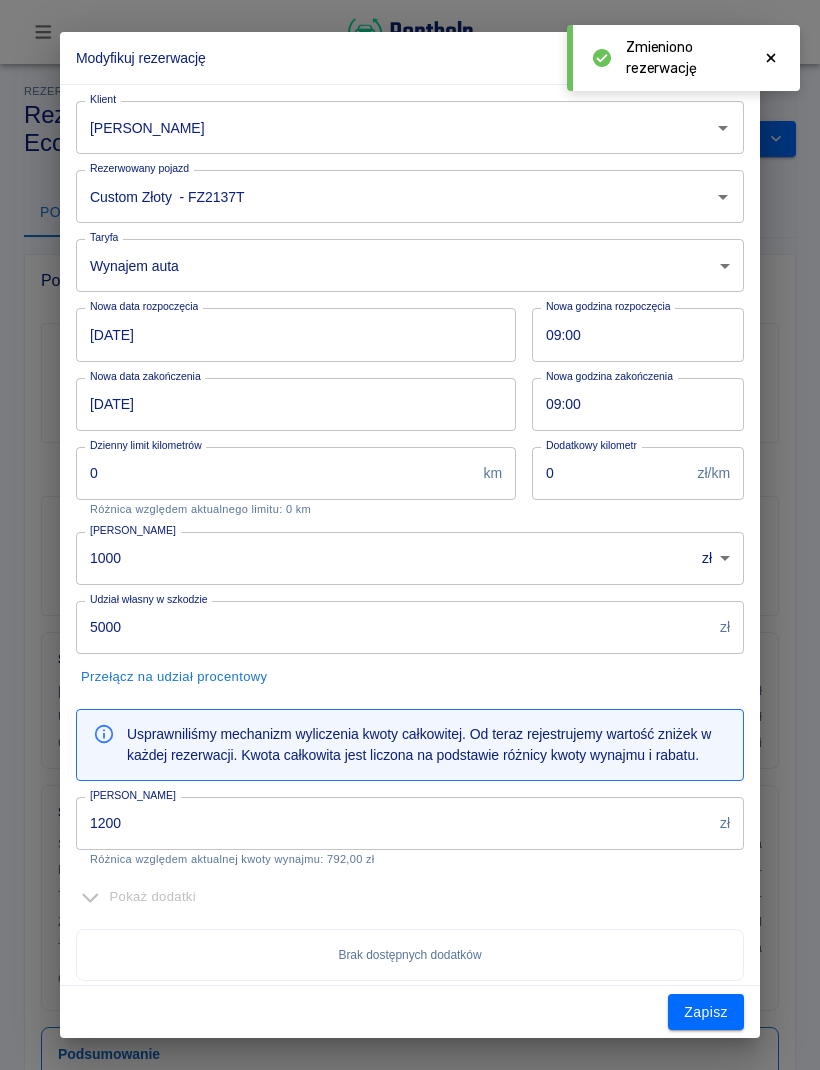click on "1200" at bounding box center [394, 823] 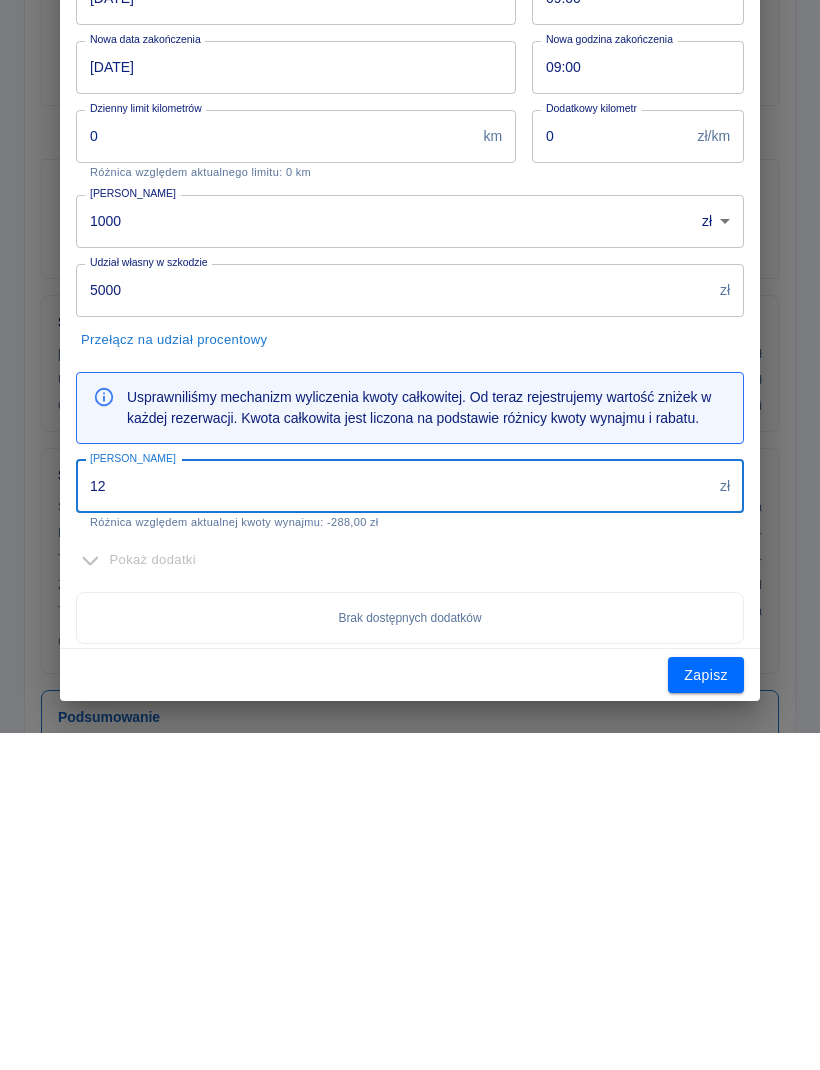 type on "1" 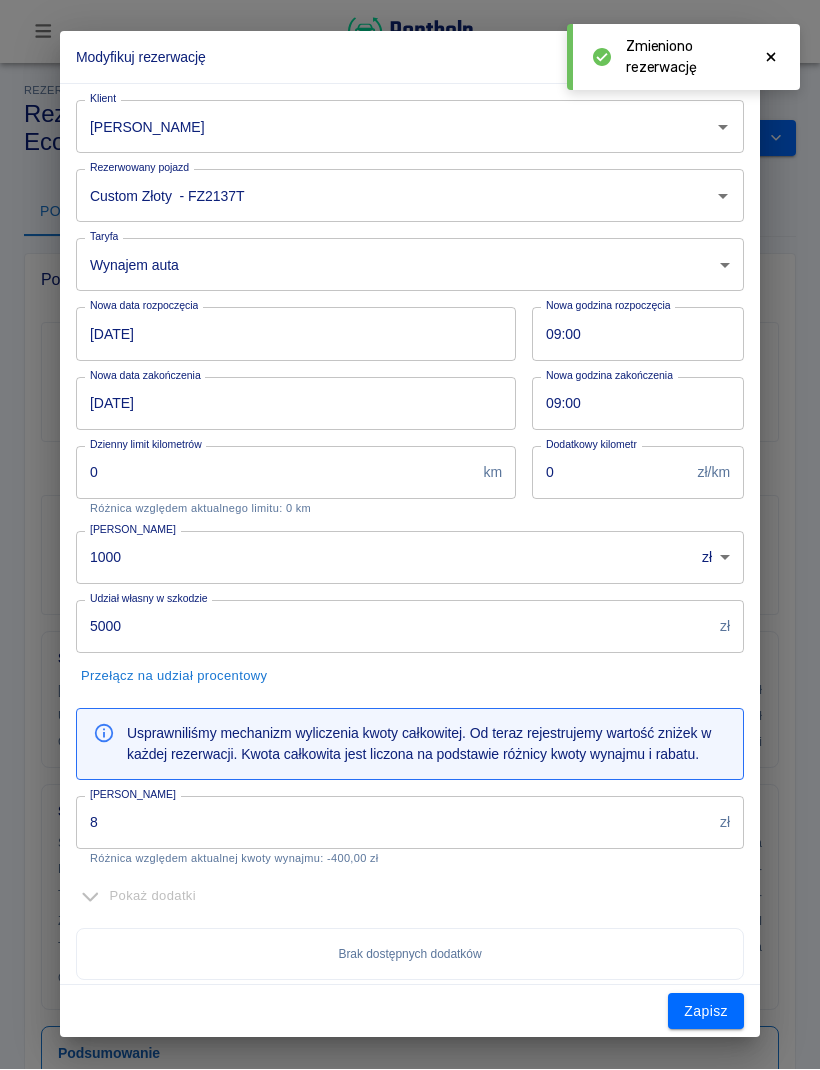 click on "8" at bounding box center [394, 823] 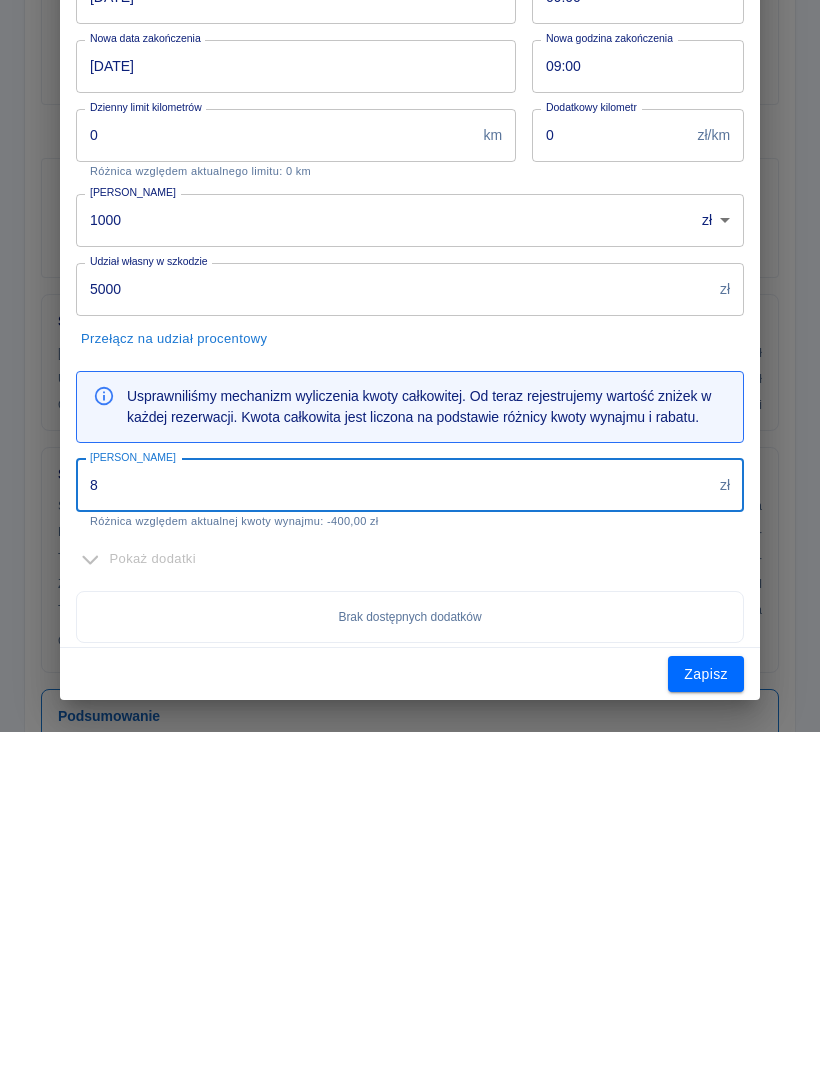 click on "8" at bounding box center (394, 823) 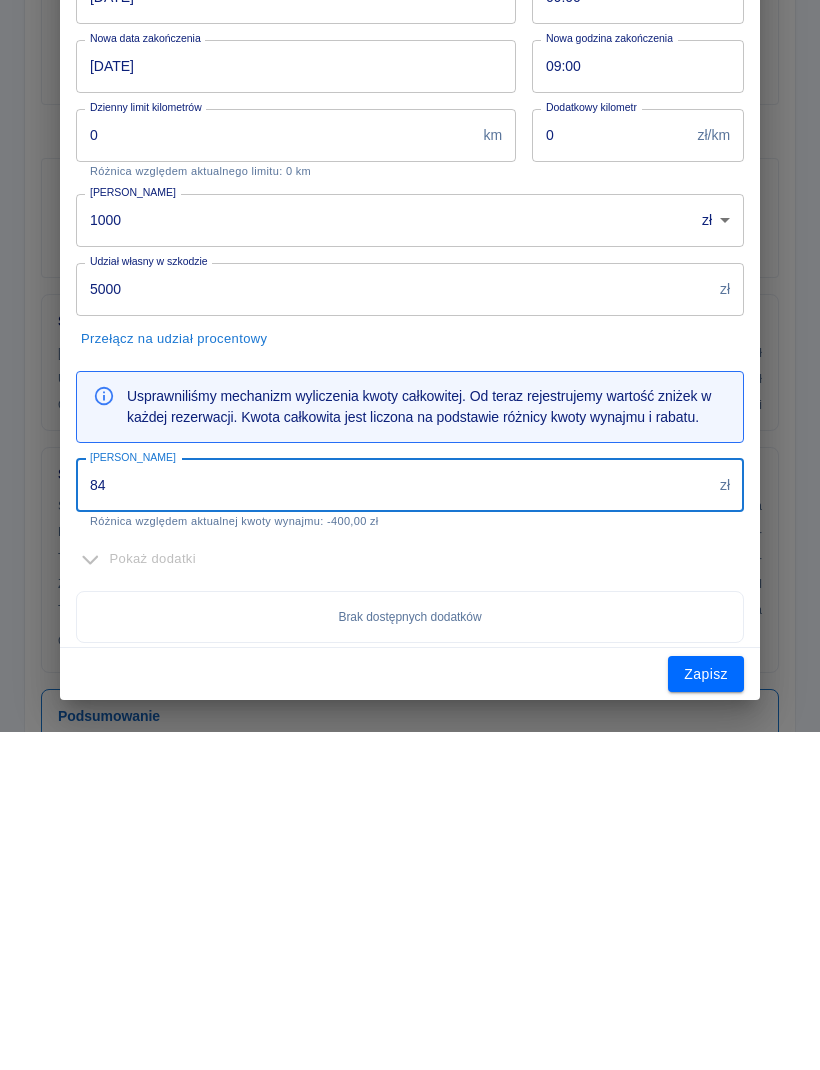 scroll, scrollTop: 0, scrollLeft: 0, axis: both 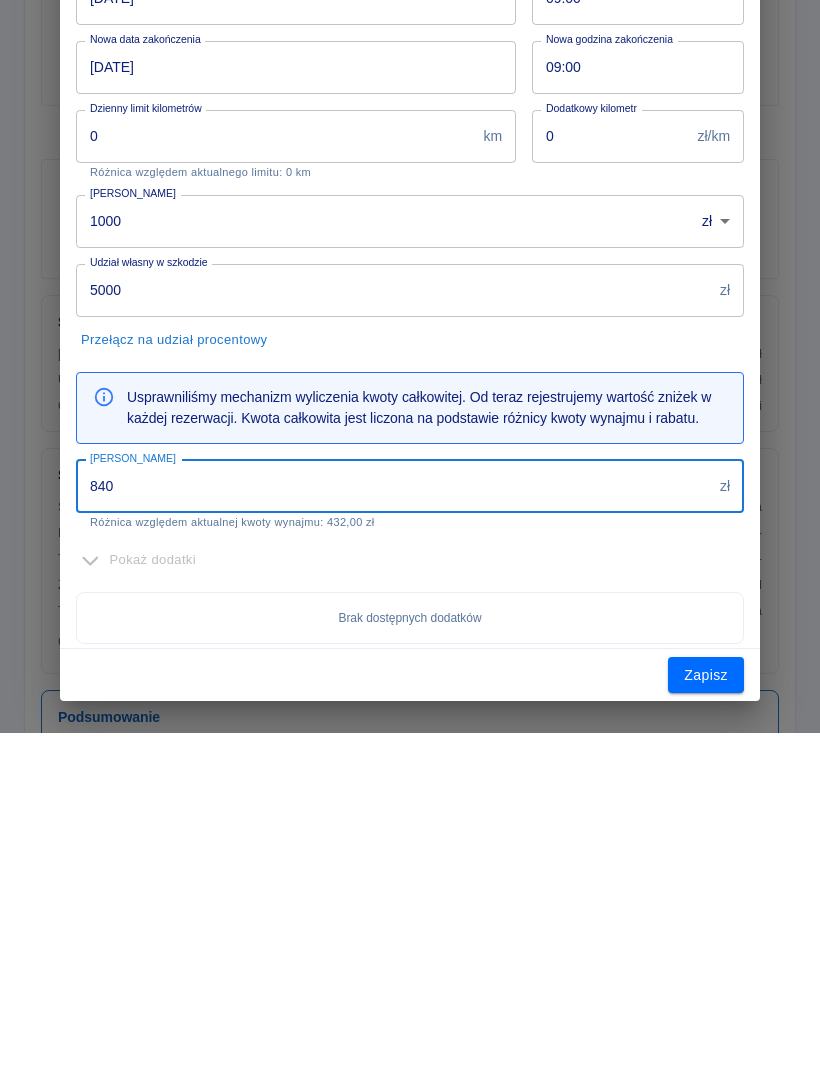 type on "840" 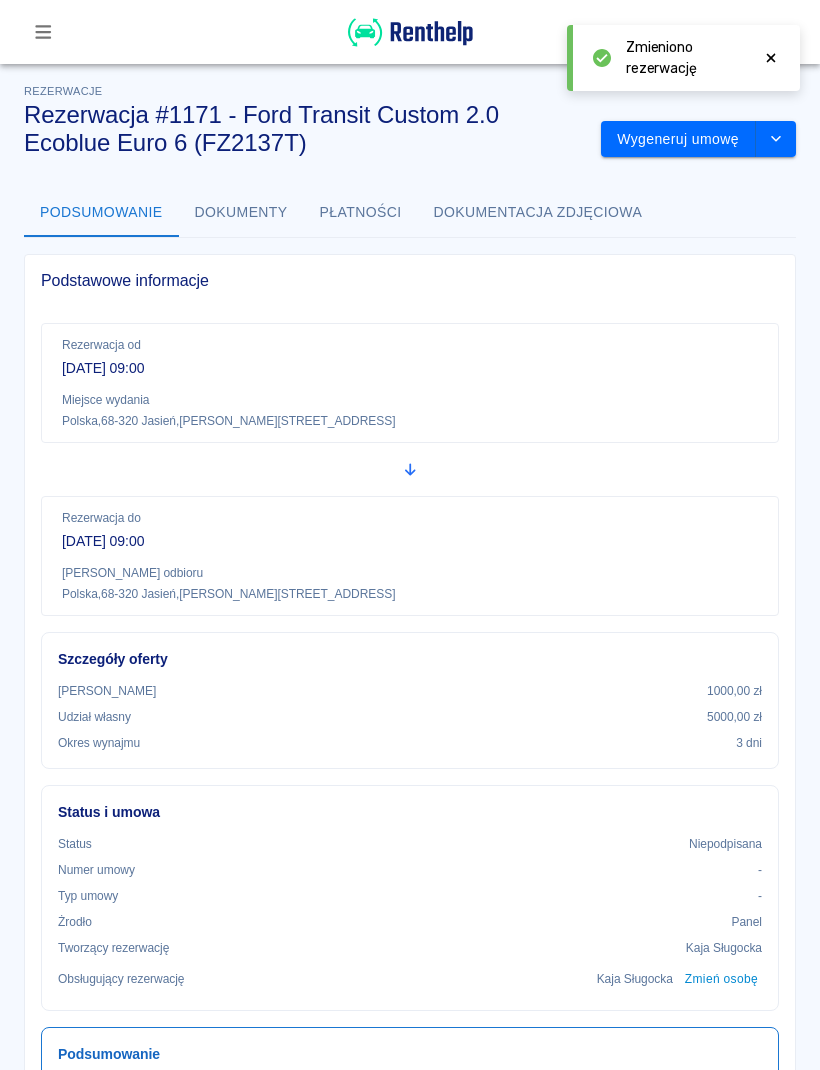 click at bounding box center [776, 139] 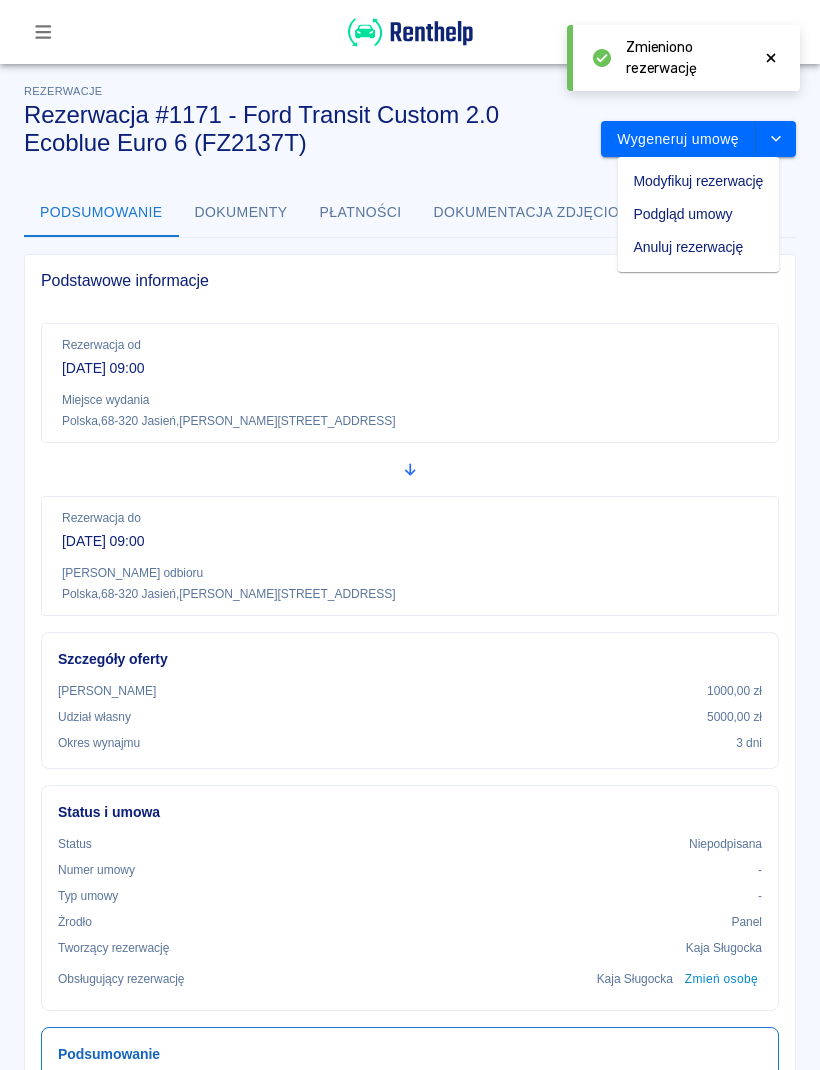 click on "Modyfikuj rezerwację" at bounding box center (699, 181) 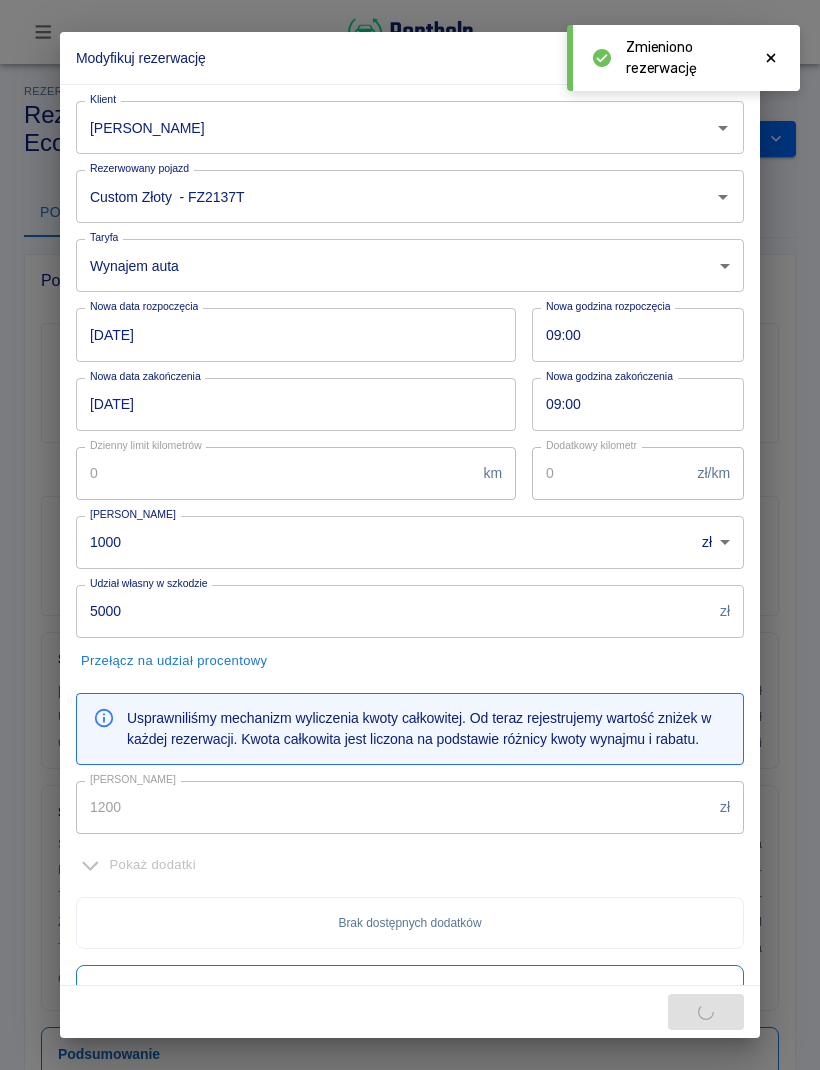 click on "[DATE]" at bounding box center [289, 334] 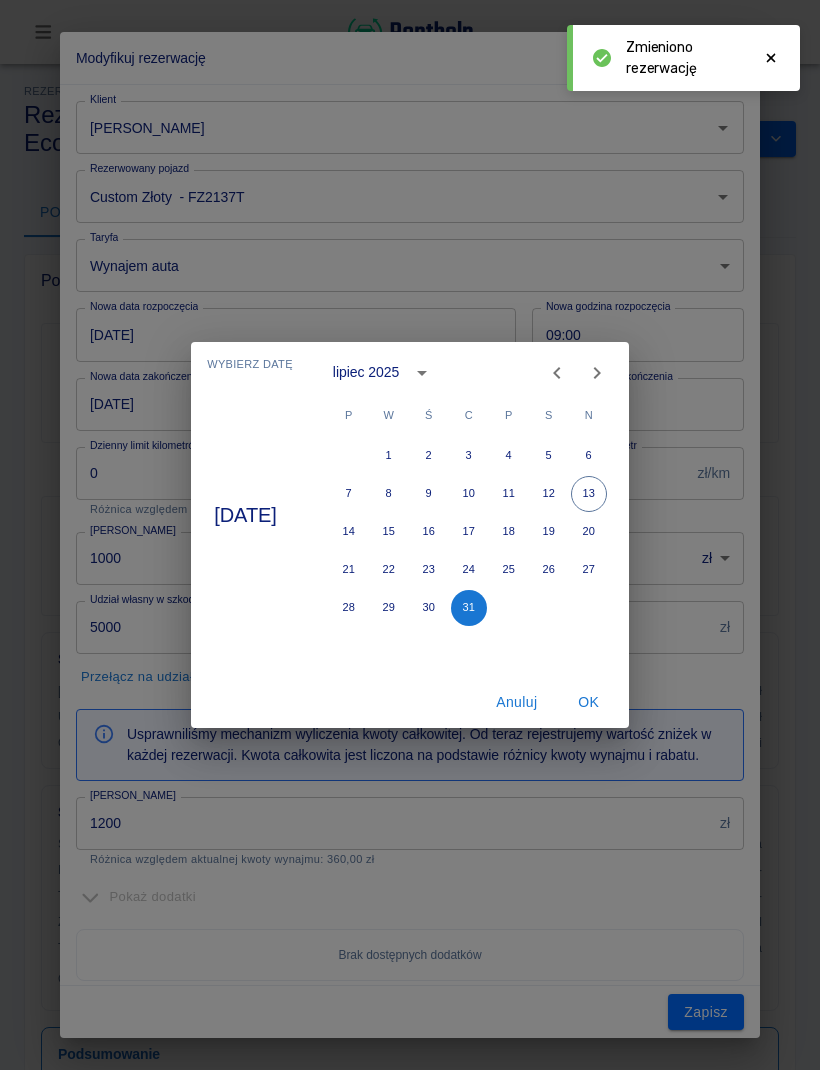click on "Anuluj" at bounding box center [517, 702] 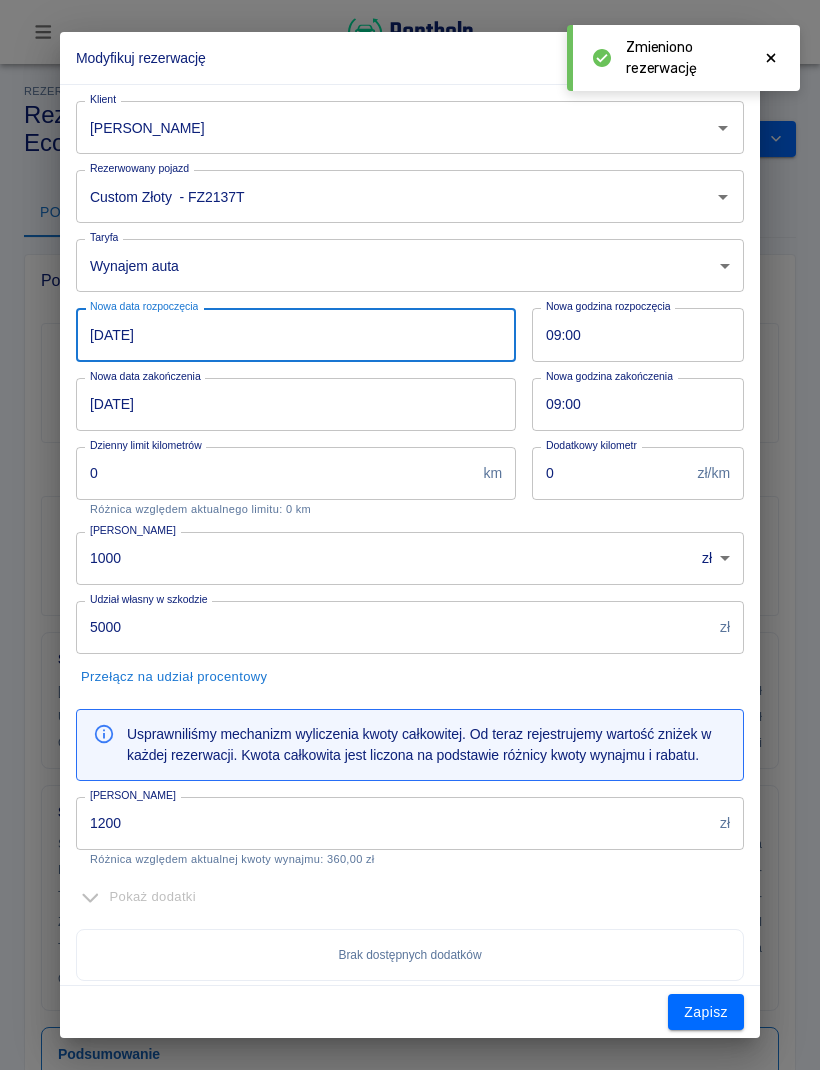 click at bounding box center [771, 58] 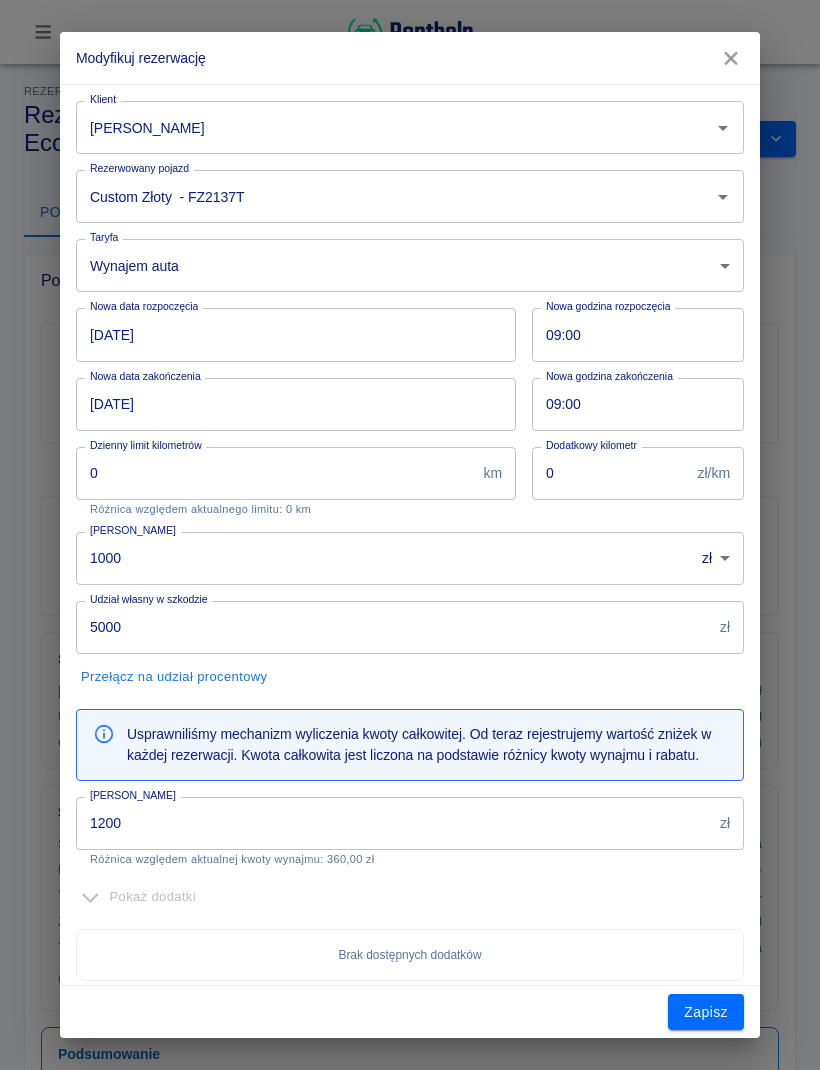 click 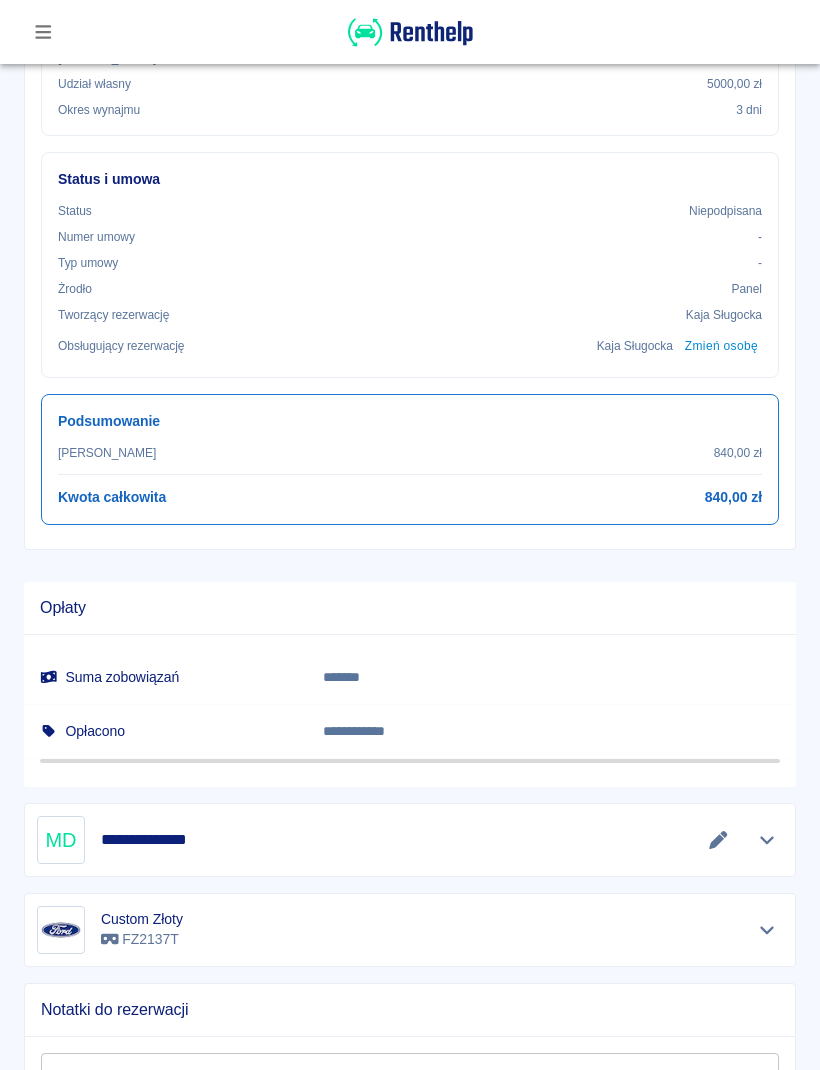 scroll, scrollTop: 634, scrollLeft: 0, axis: vertical 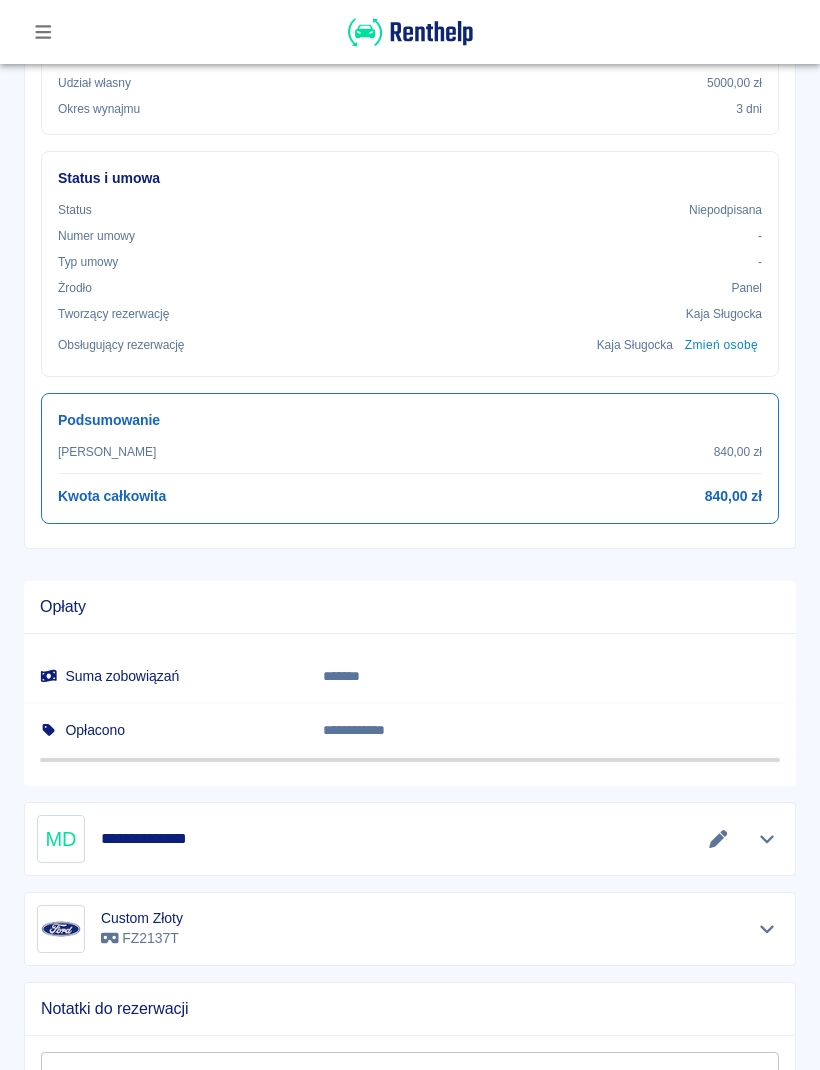click 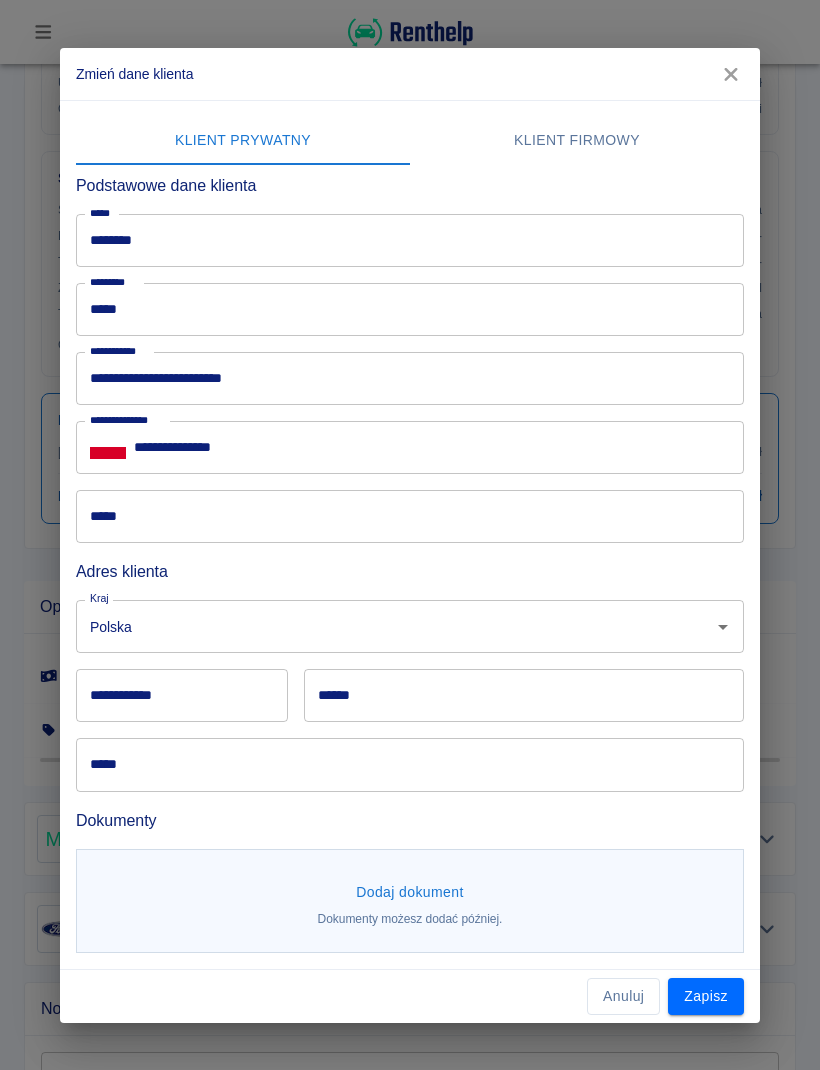 click 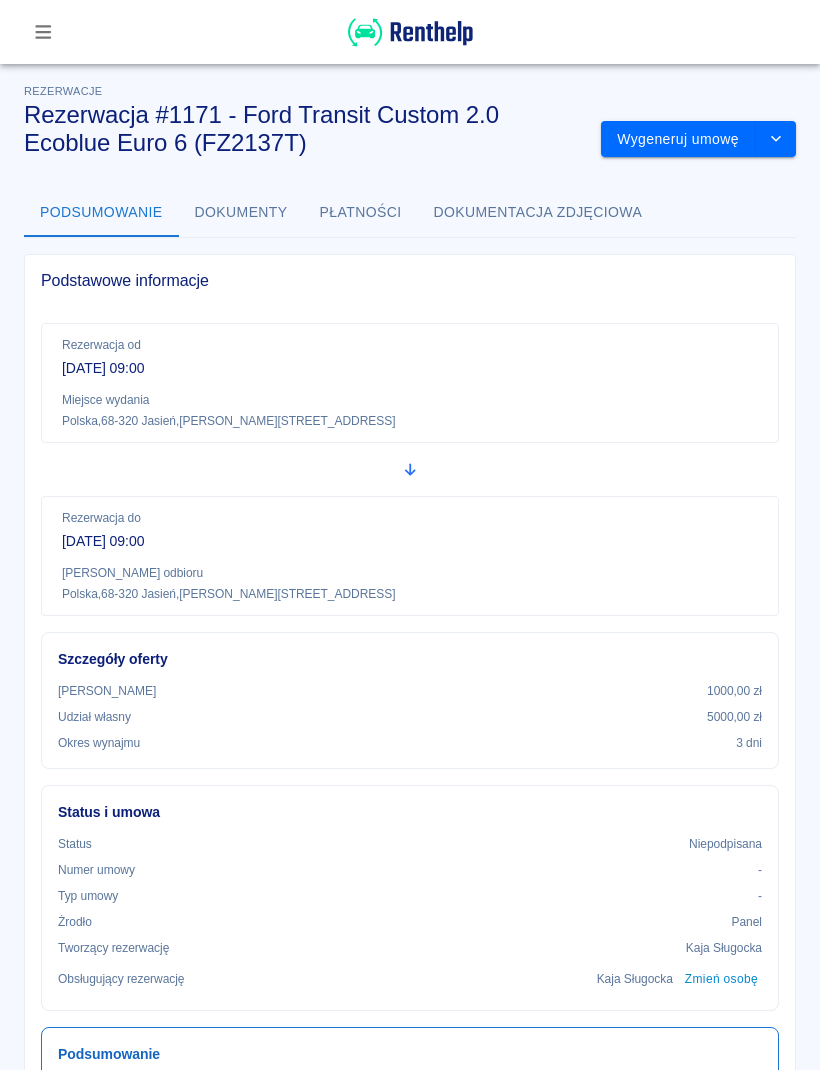 scroll, scrollTop: 0, scrollLeft: 0, axis: both 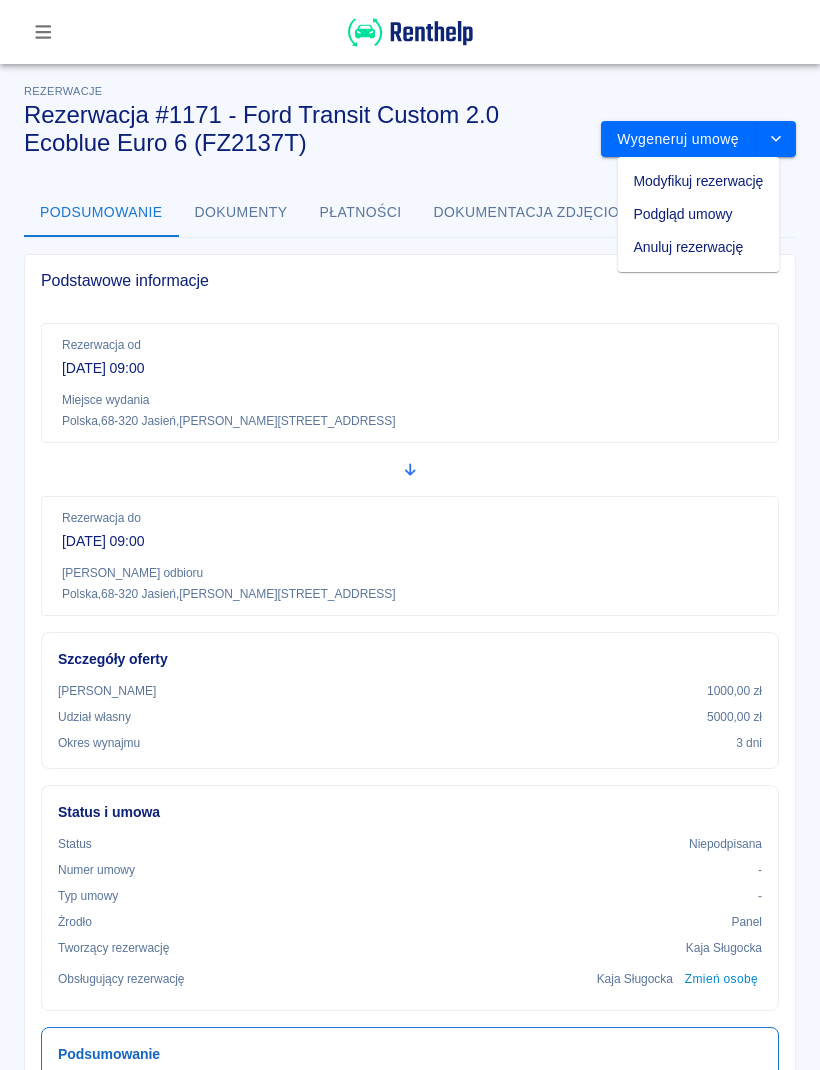 click on "Modyfikuj rezerwację" at bounding box center [699, 181] 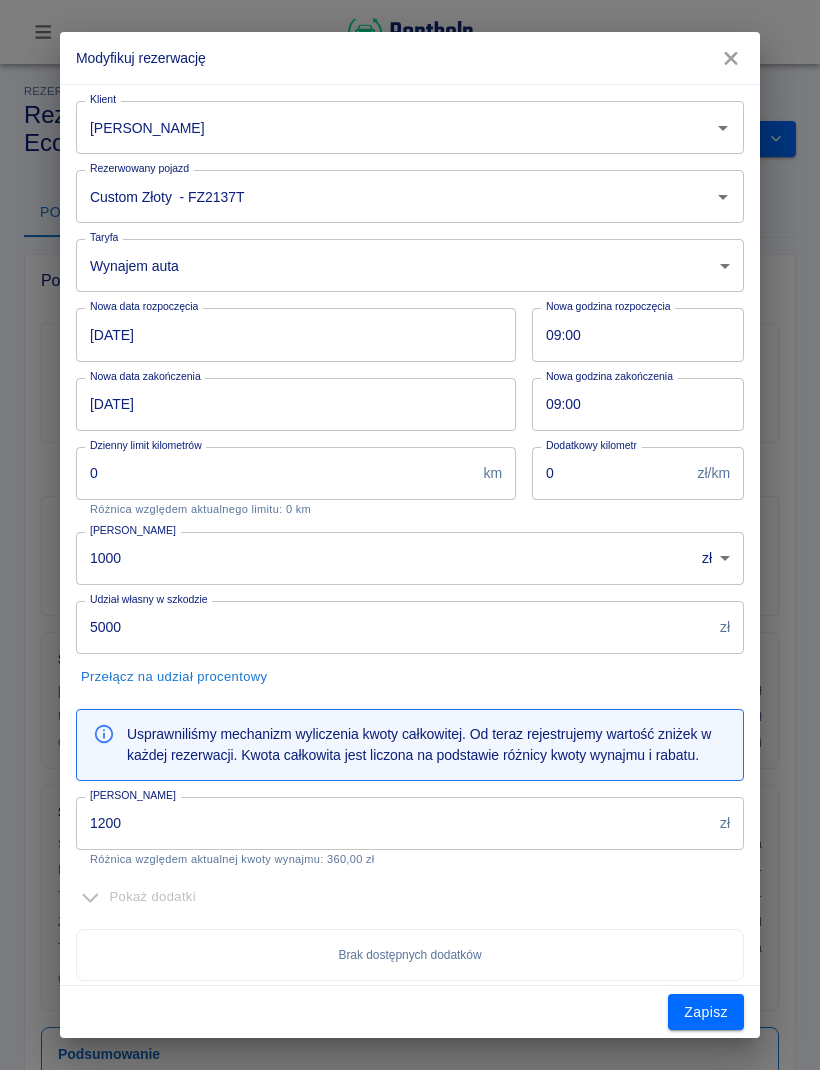 click 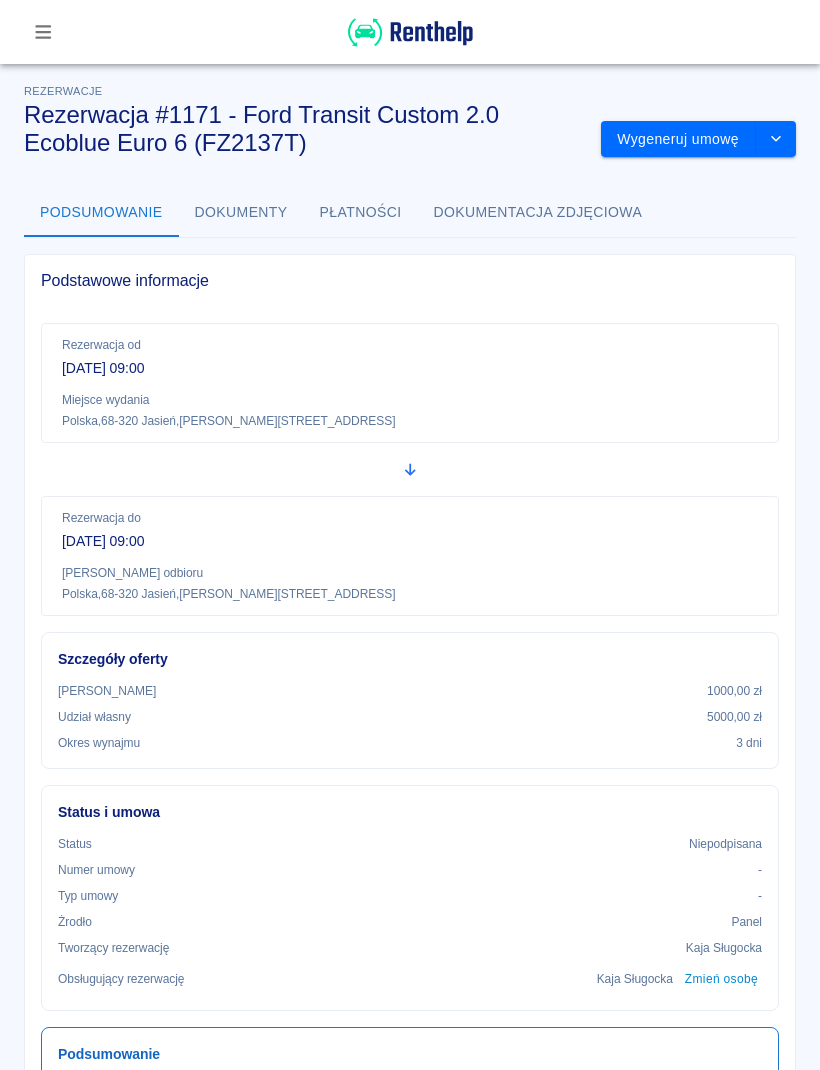 click 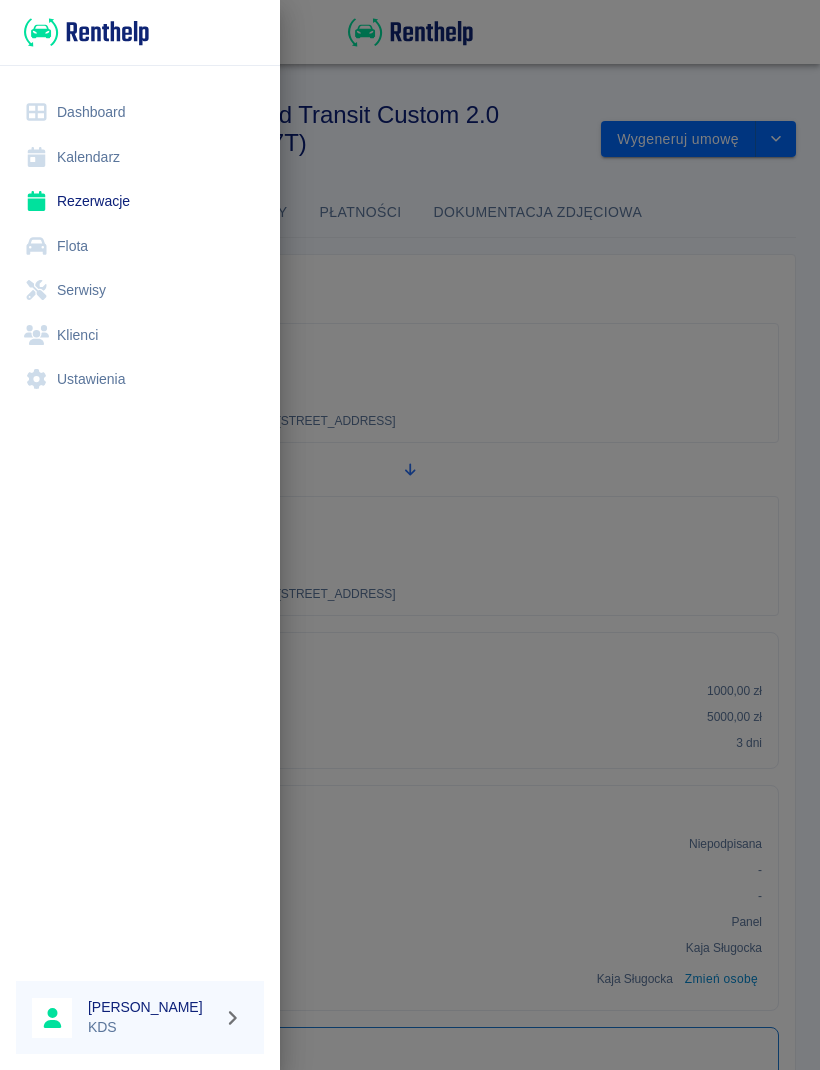 click on "Kalendarz" at bounding box center (140, 157) 